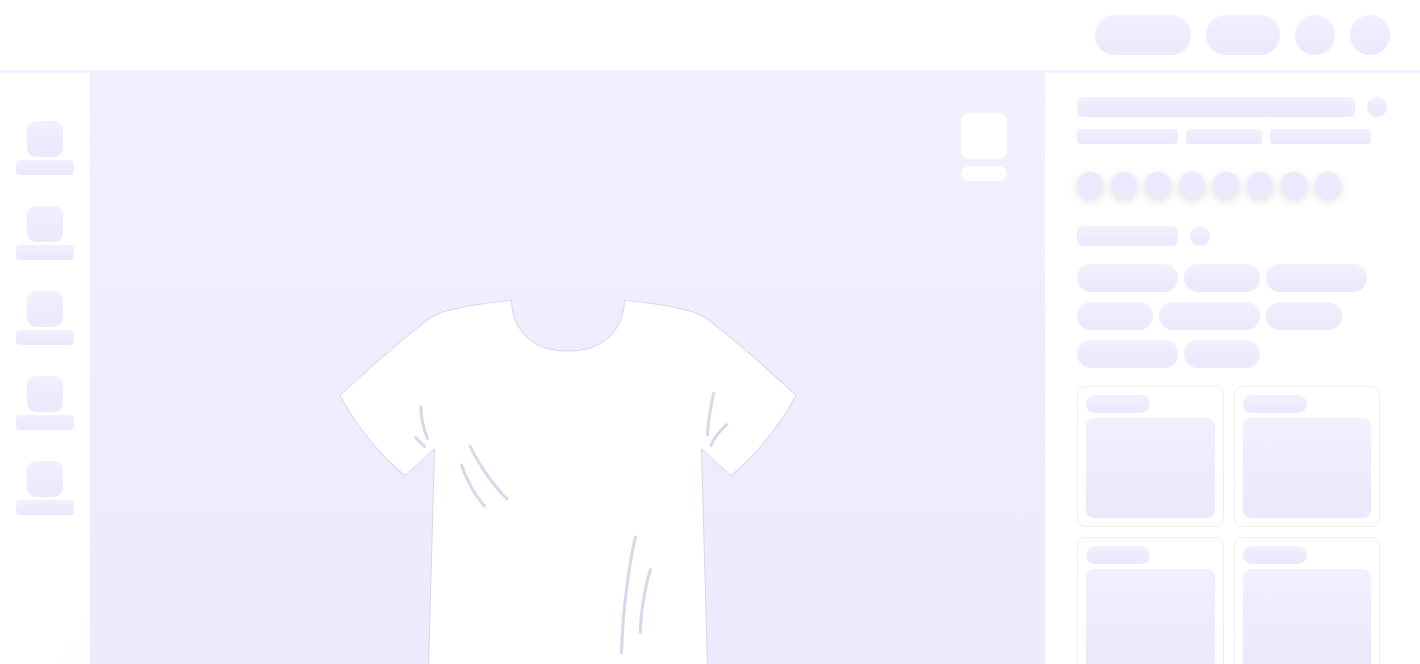 scroll, scrollTop: 0, scrollLeft: 0, axis: both 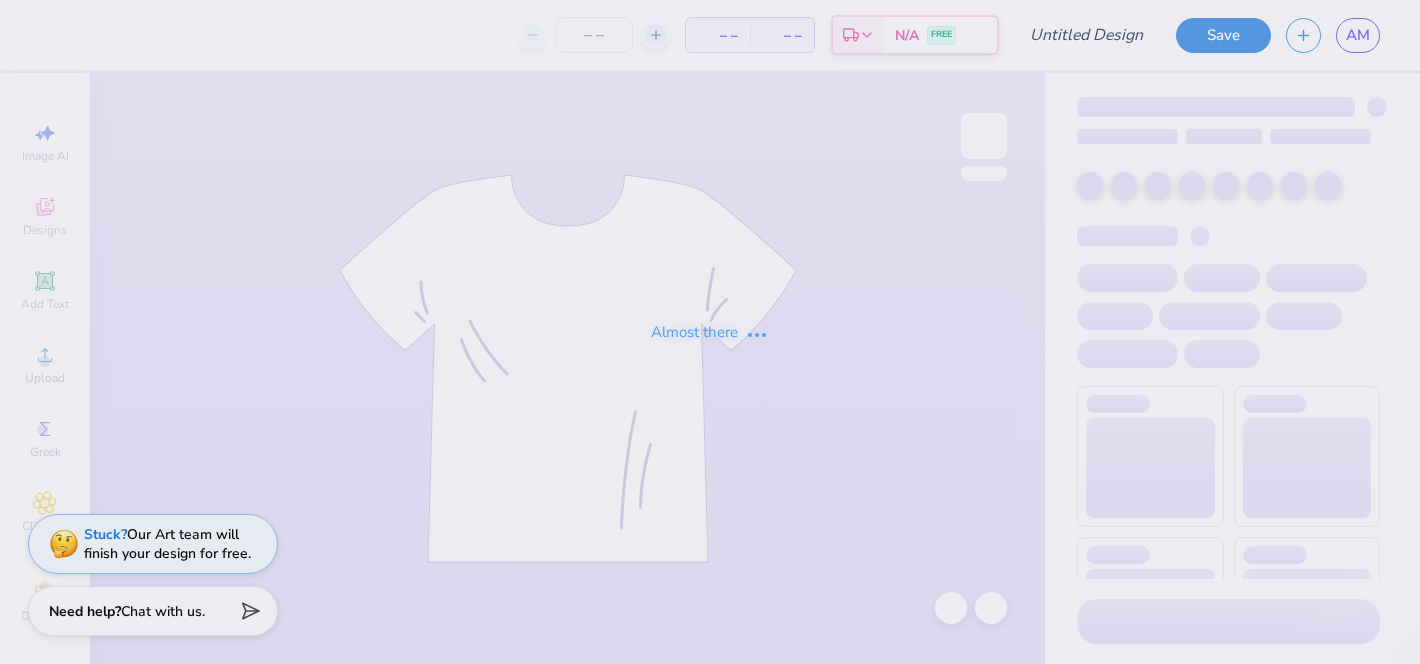 type on "Homecoming" 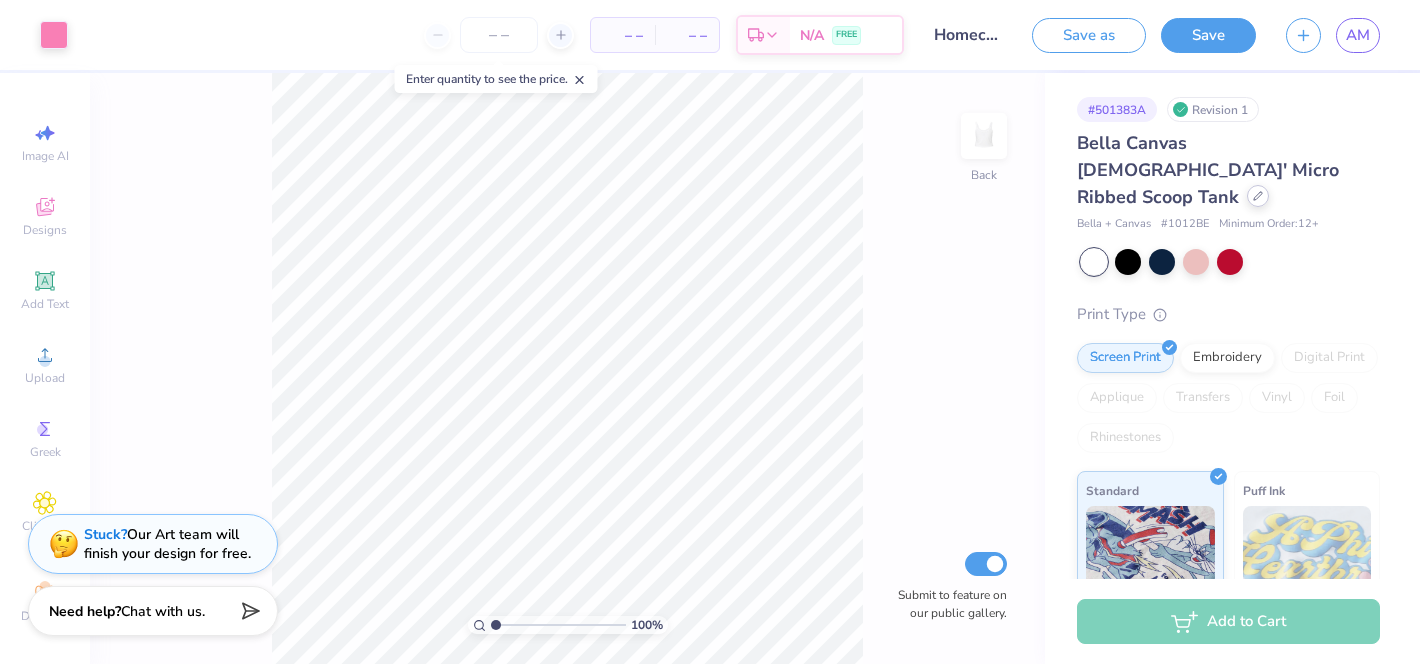 click at bounding box center (1258, 196) 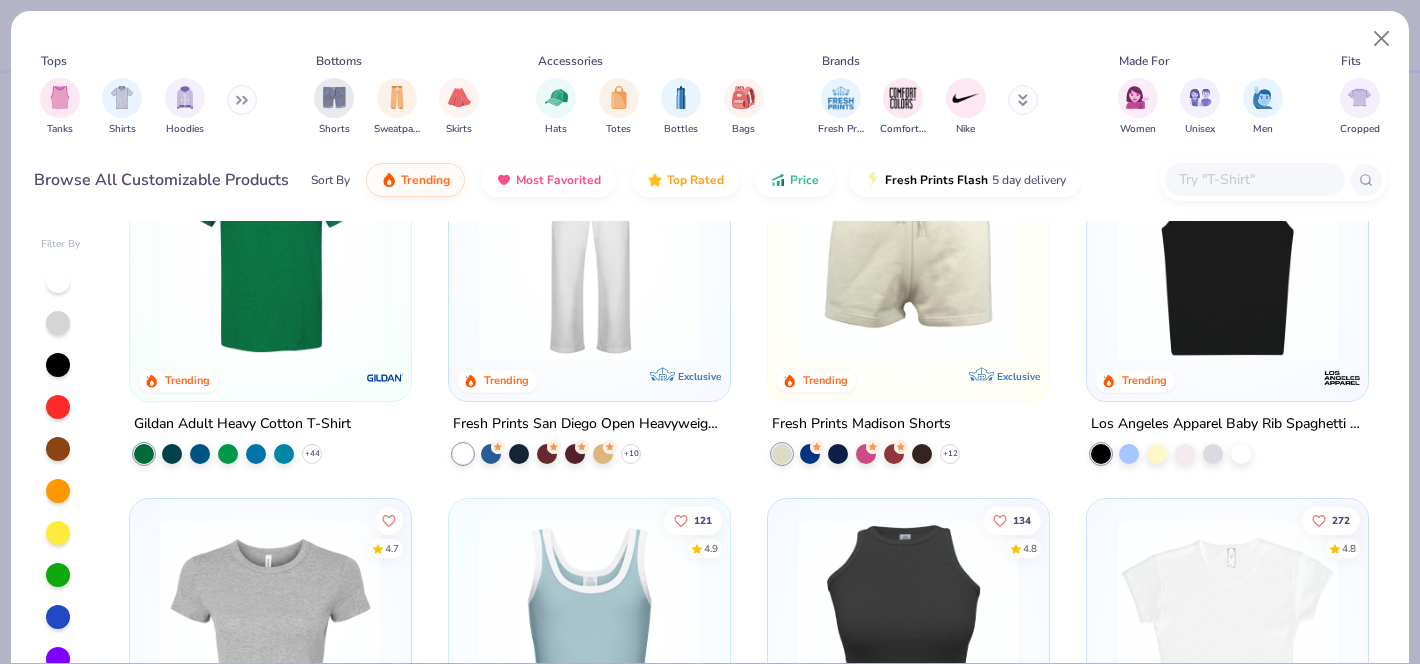 scroll, scrollTop: 1118, scrollLeft: 0, axis: vertical 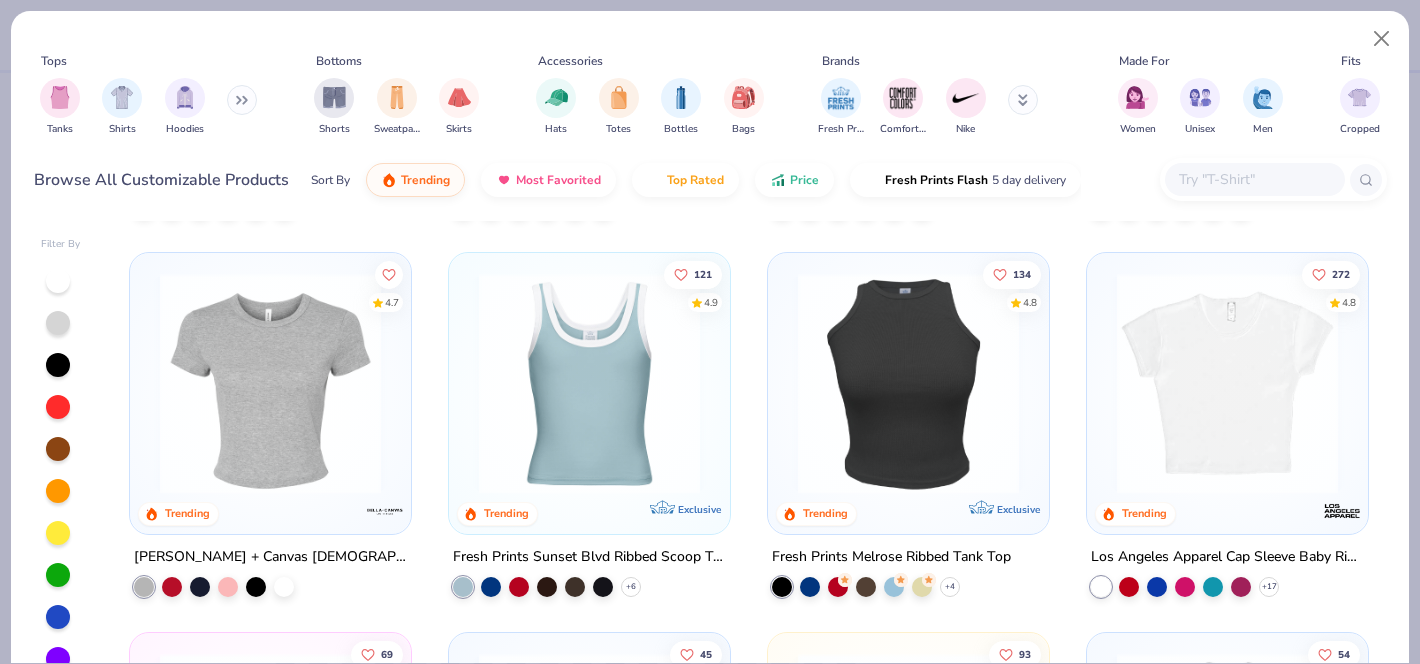 click at bounding box center (270, 383) 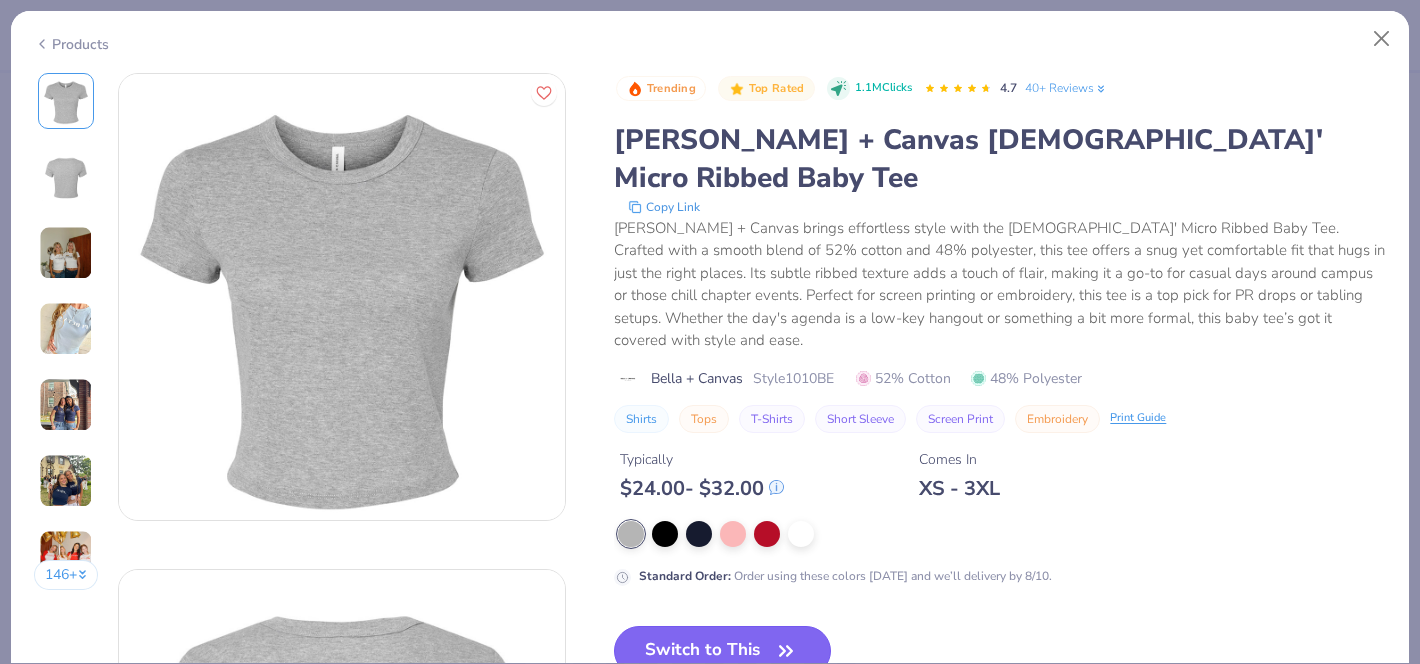 click on "Switch to This" at bounding box center (722, 651) 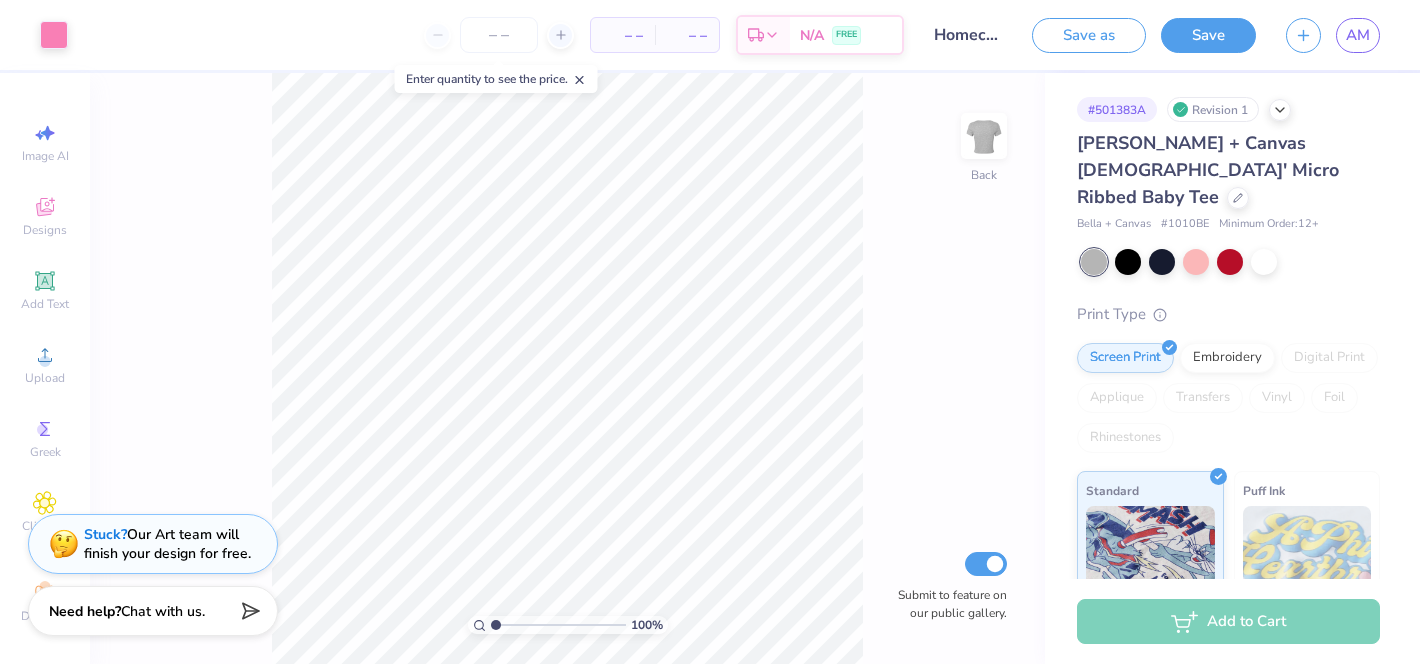 click at bounding box center (1179, 262) 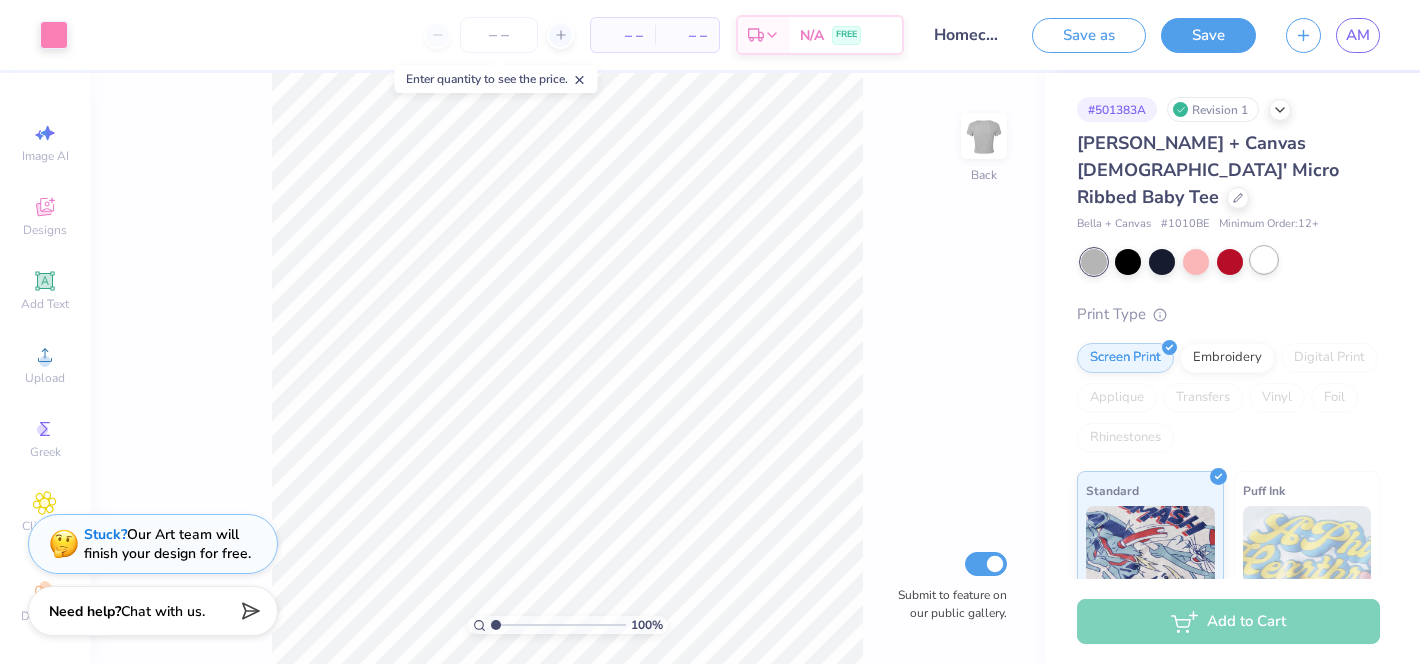 click at bounding box center [1264, 260] 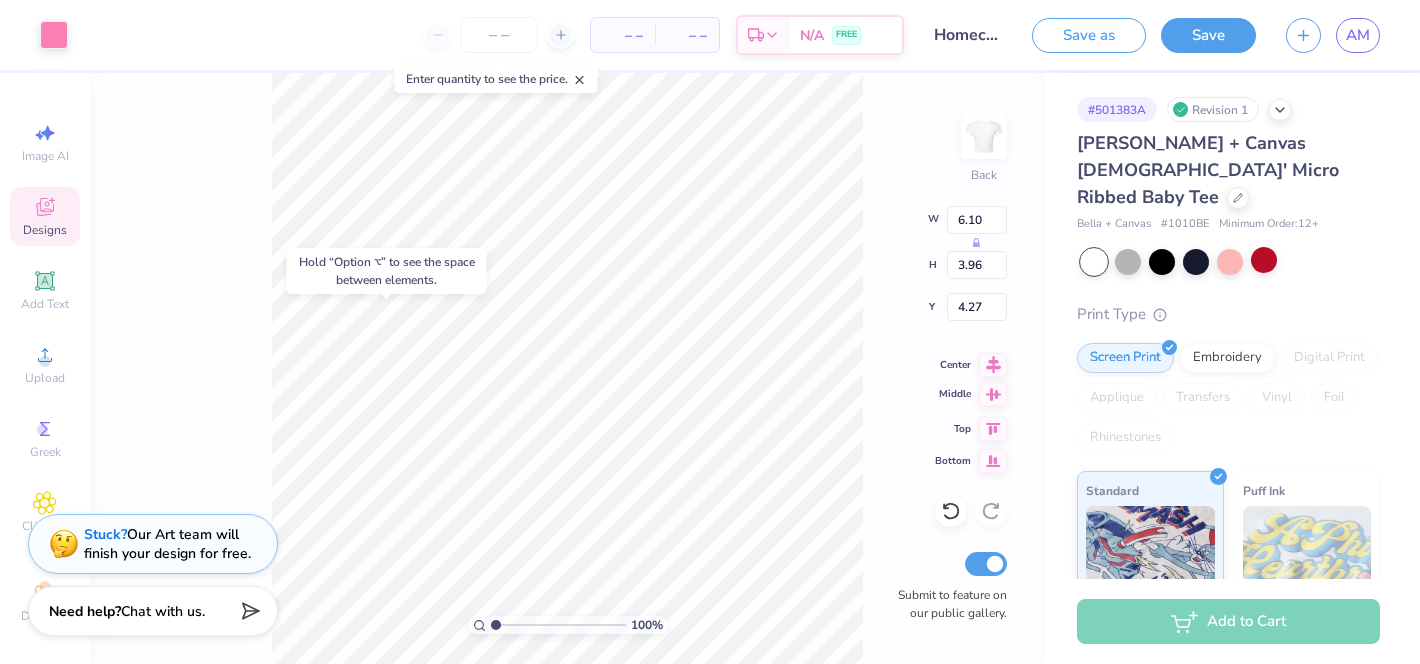 click 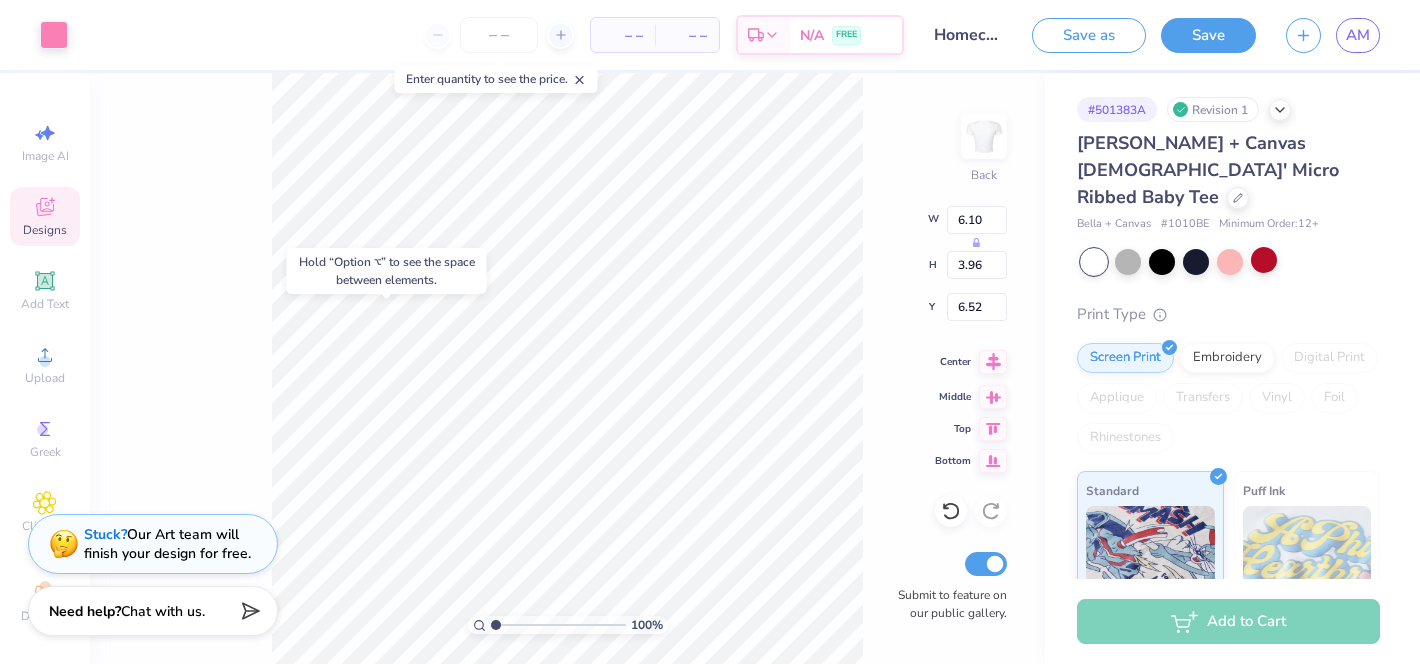 click 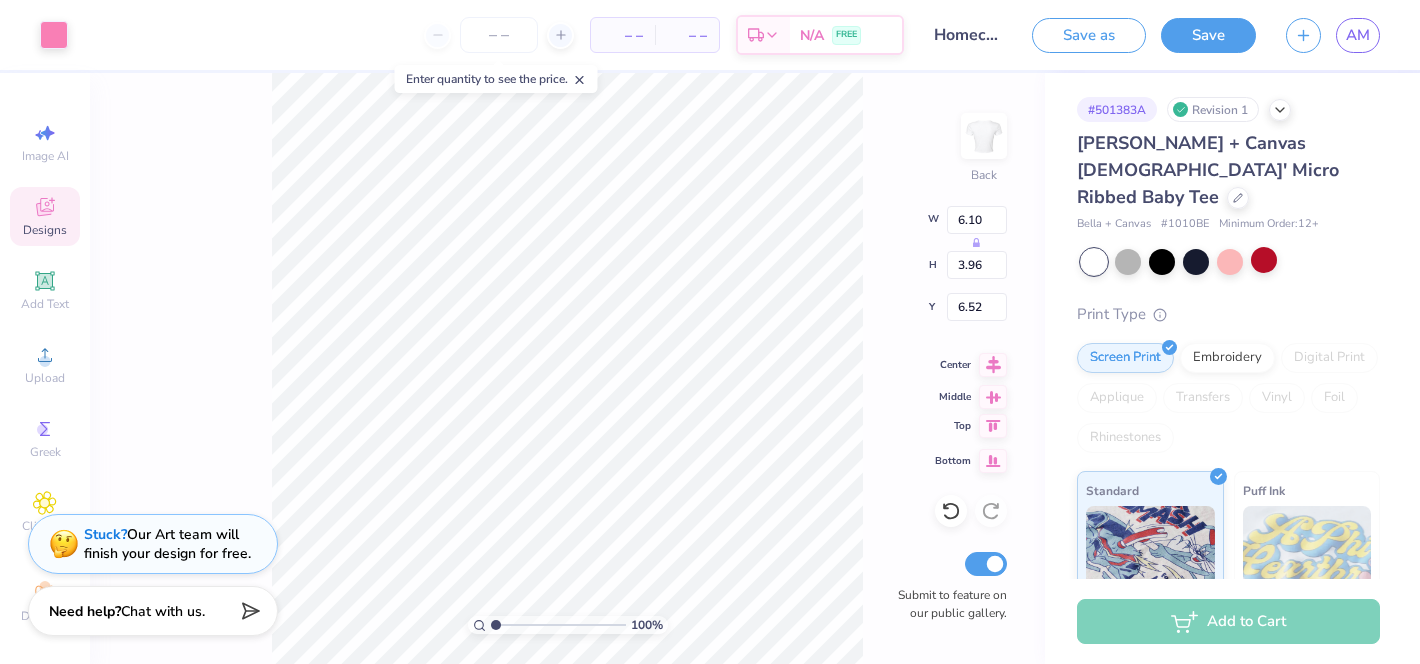 click 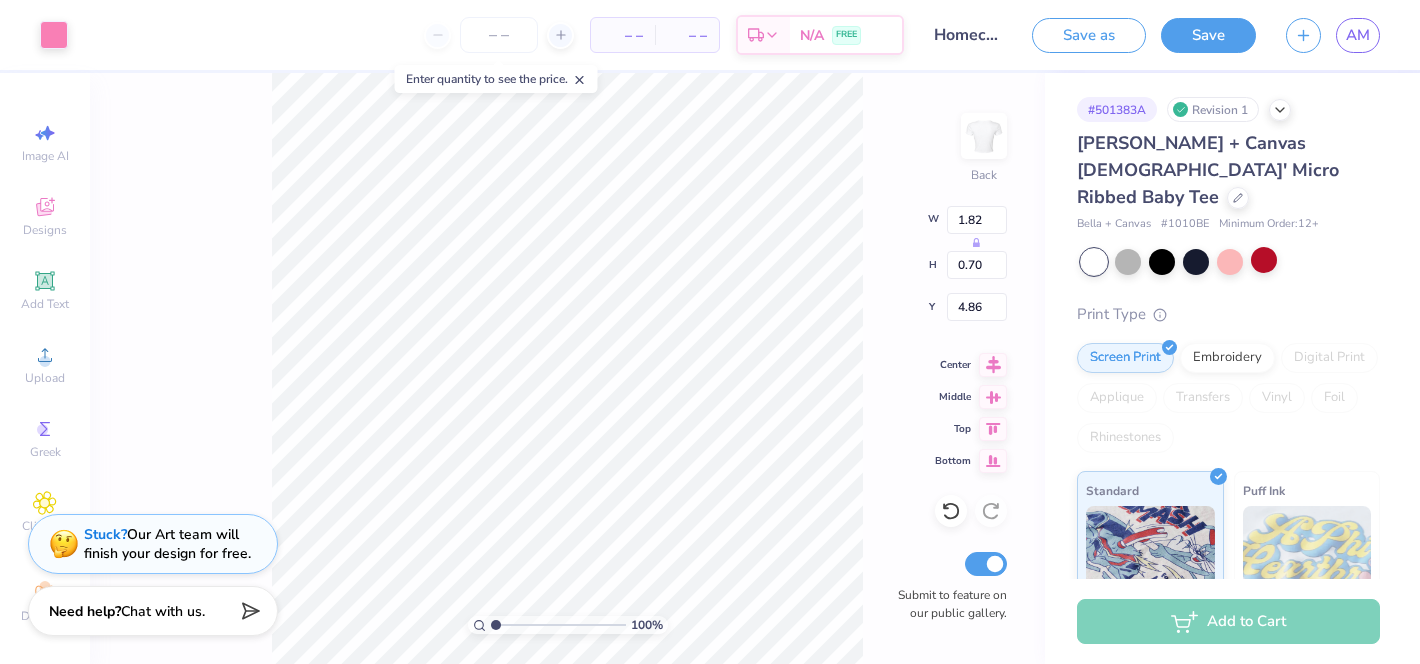 type on "4.86" 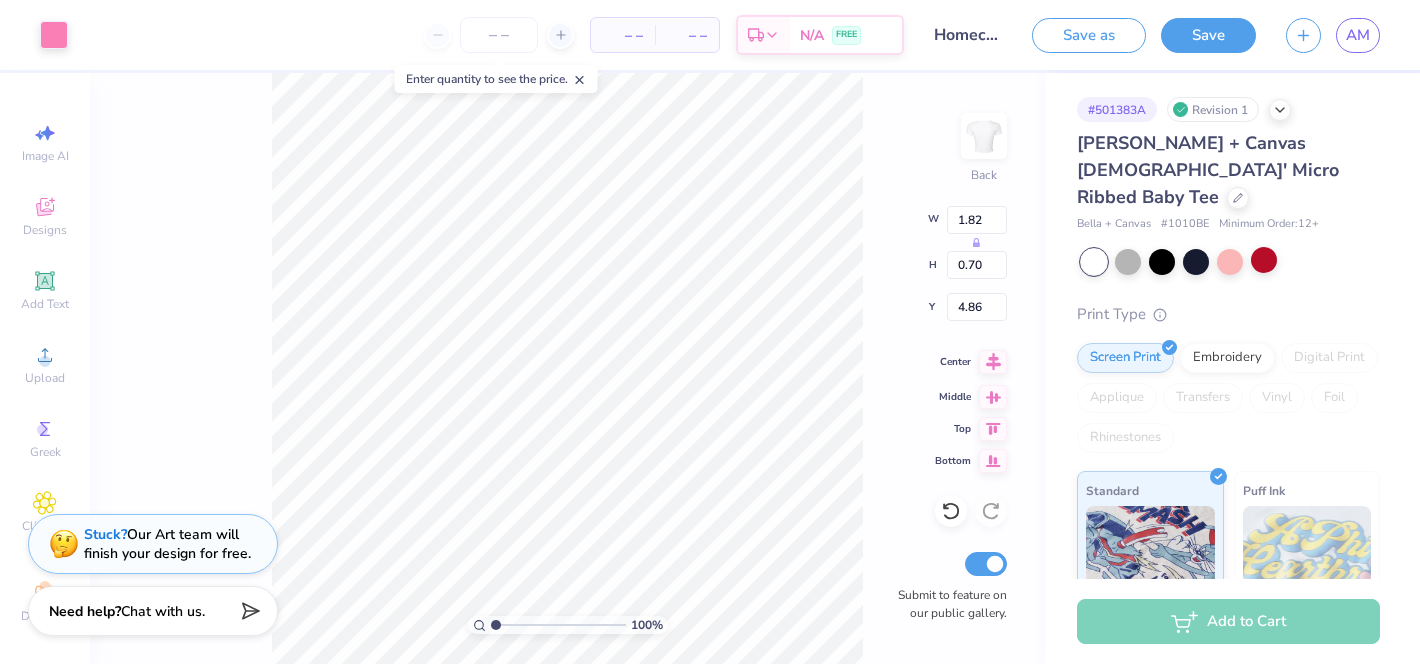 click 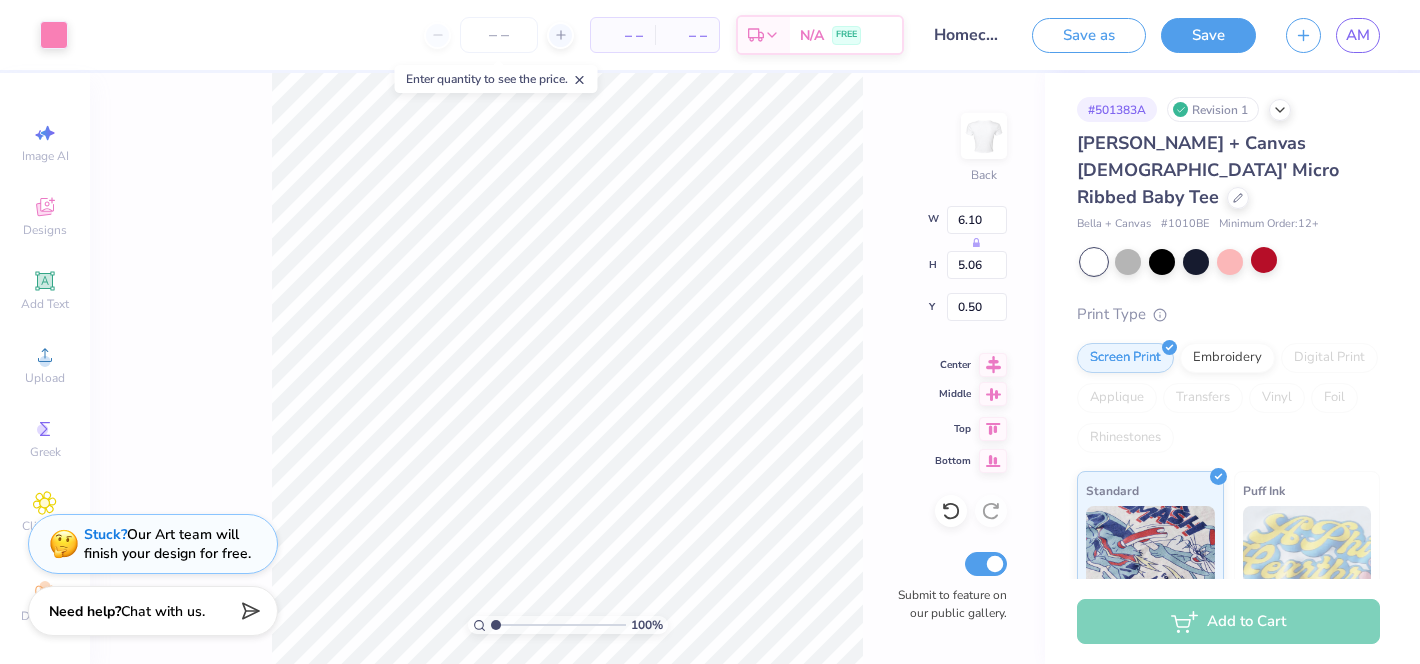 click 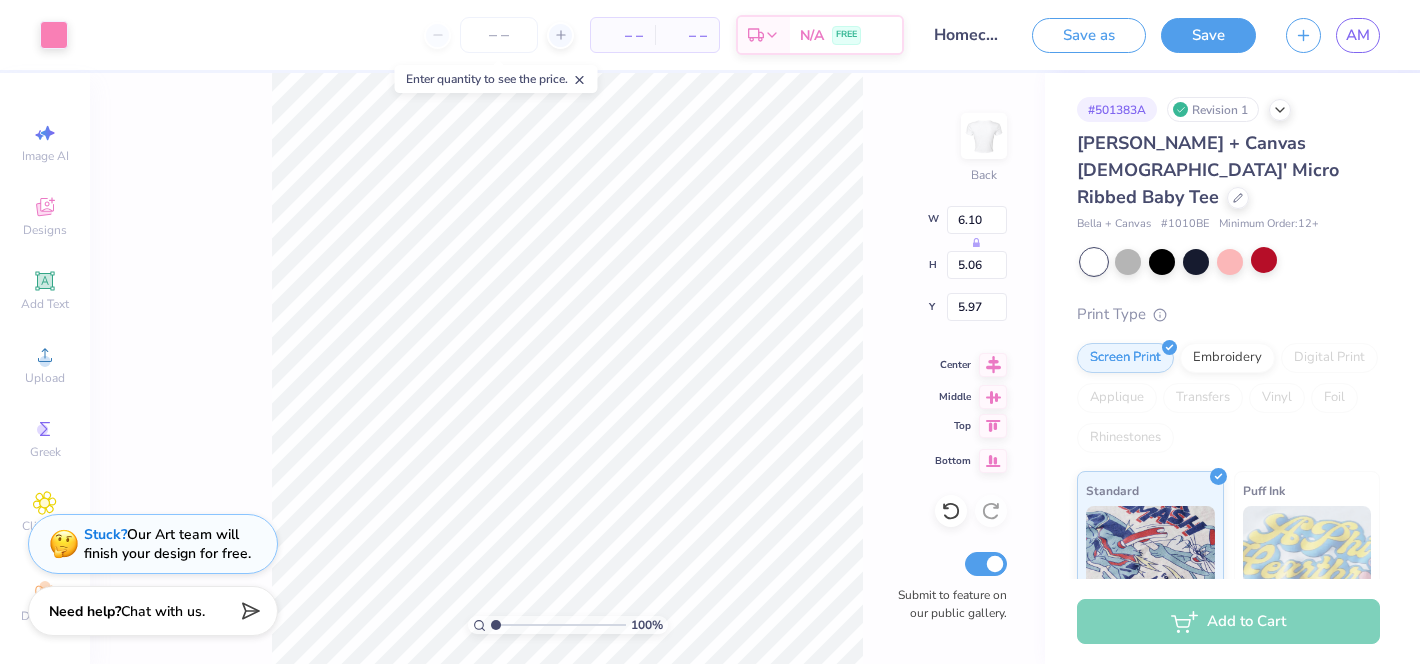 click 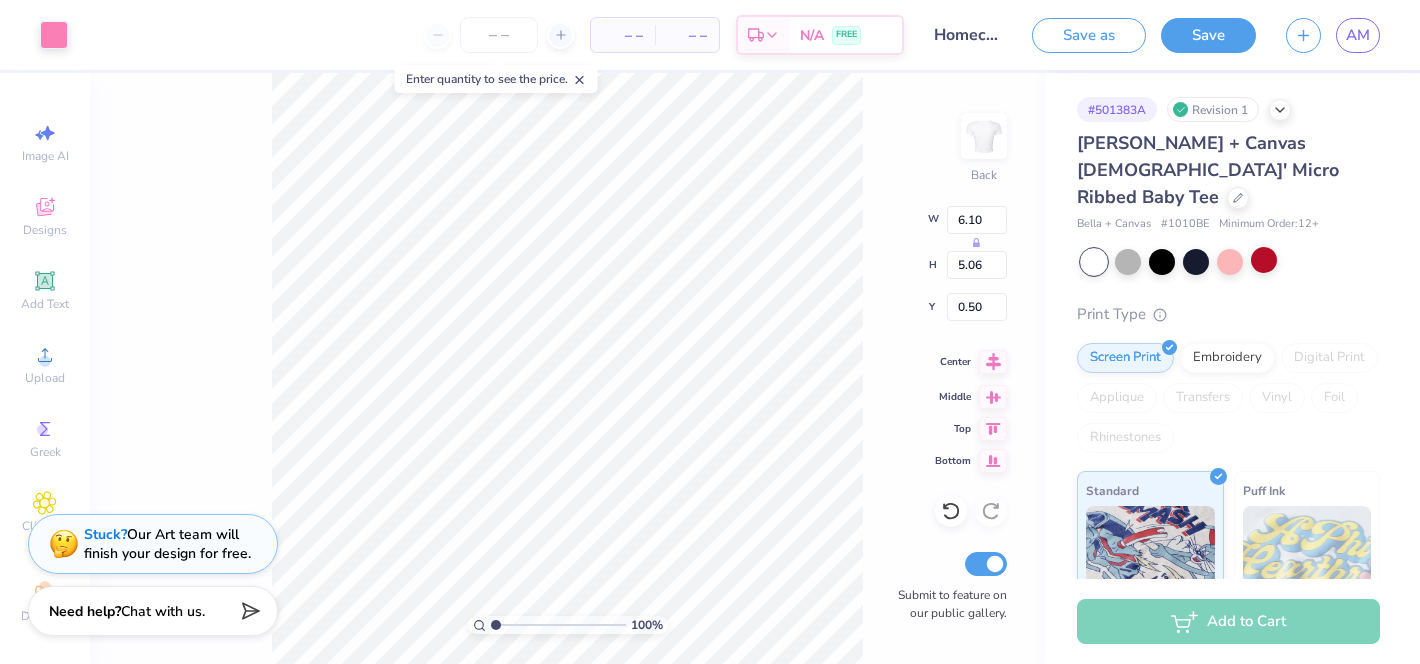 click 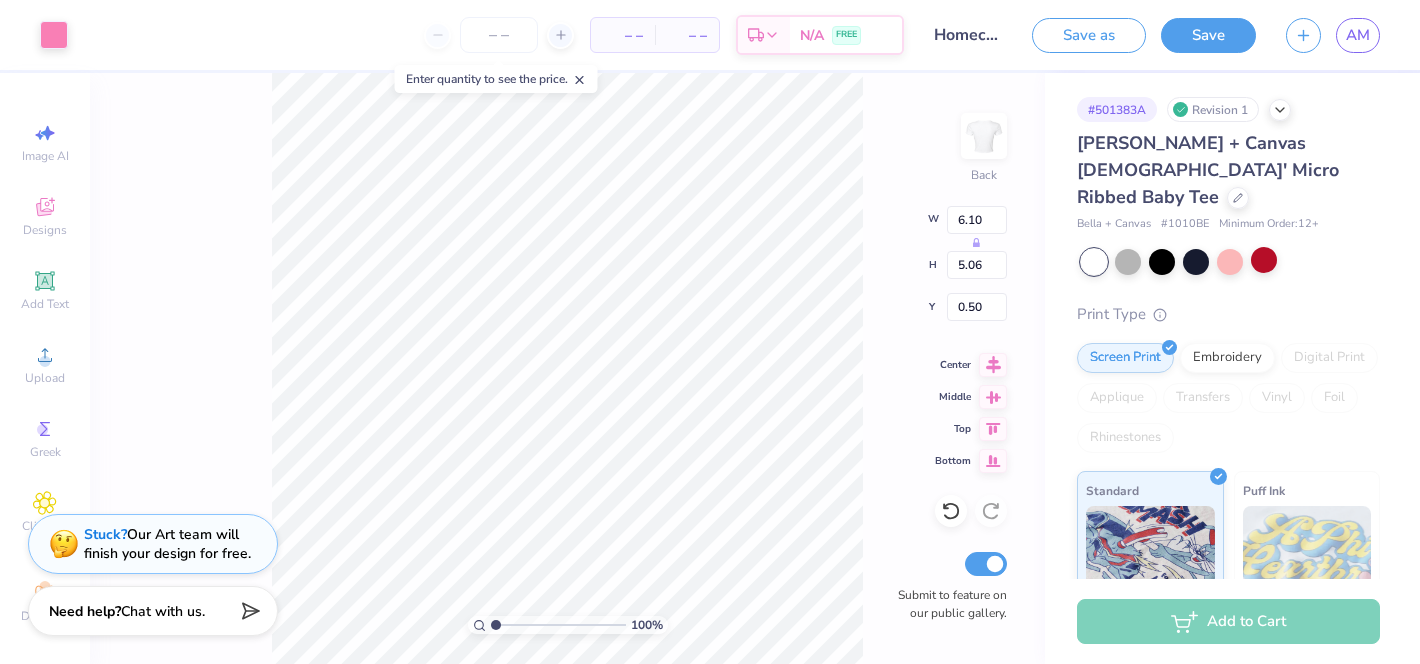 click on "100  % Back W 6.10 H 5.06 Y 0.50 Center Middle Top Bottom Submit to feature on our public gallery." at bounding box center [567, 368] 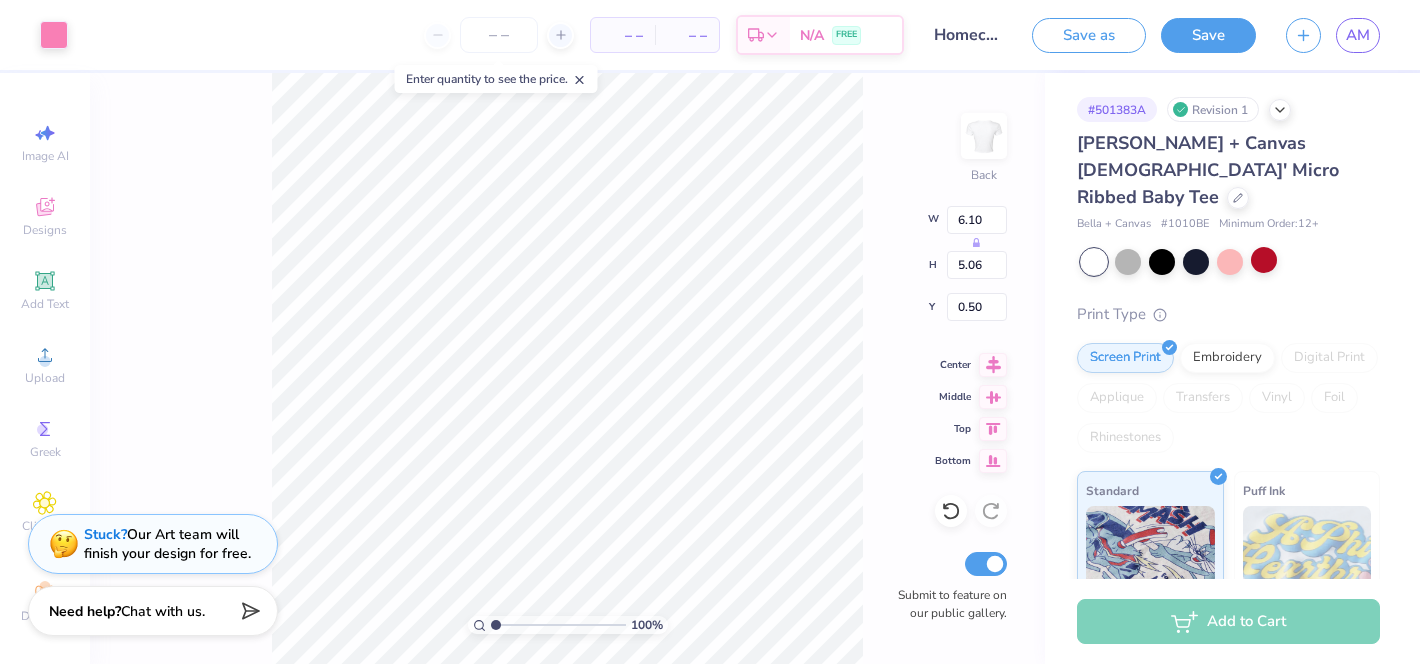 type on "1.94" 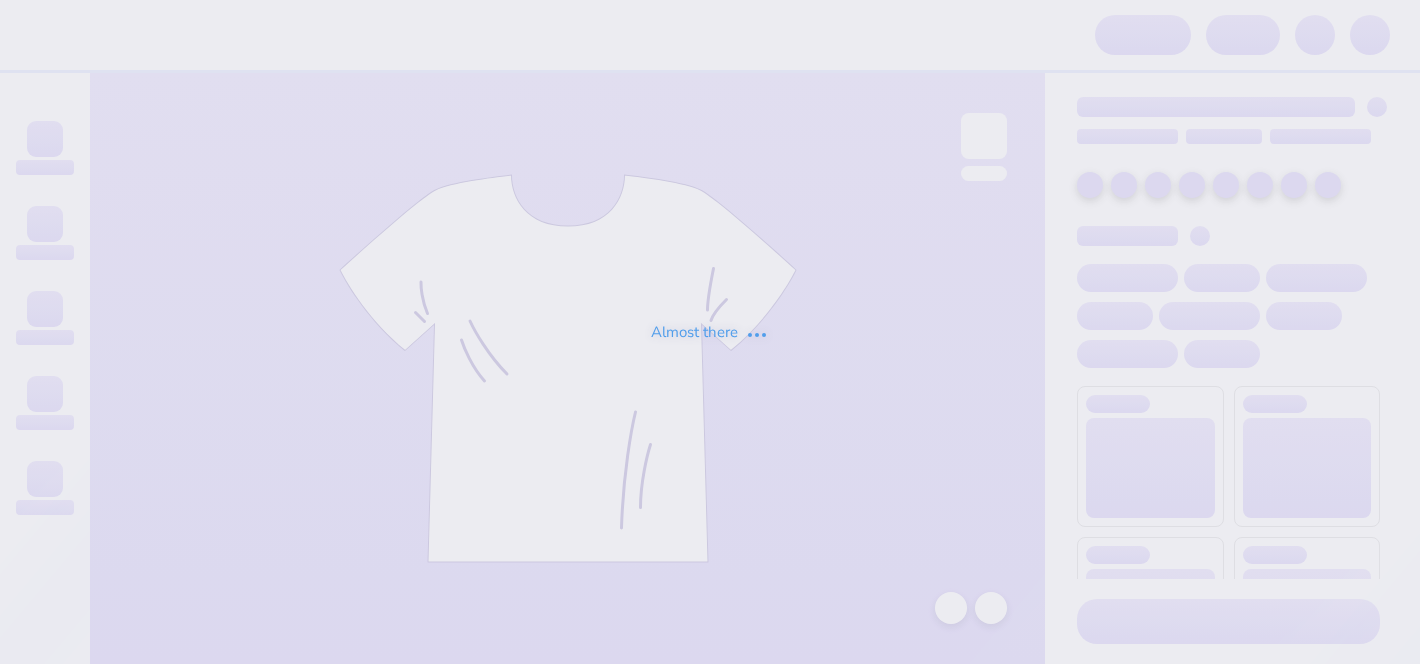 scroll, scrollTop: 0, scrollLeft: 0, axis: both 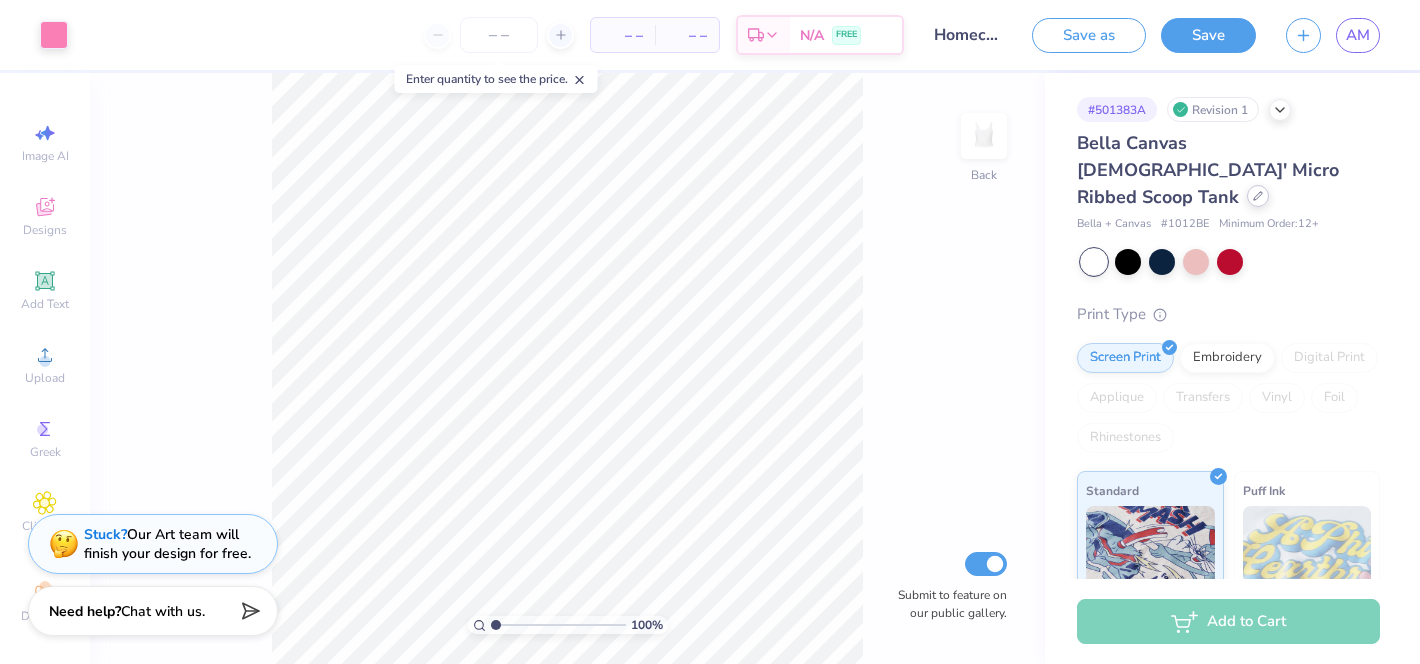 click at bounding box center (1258, 196) 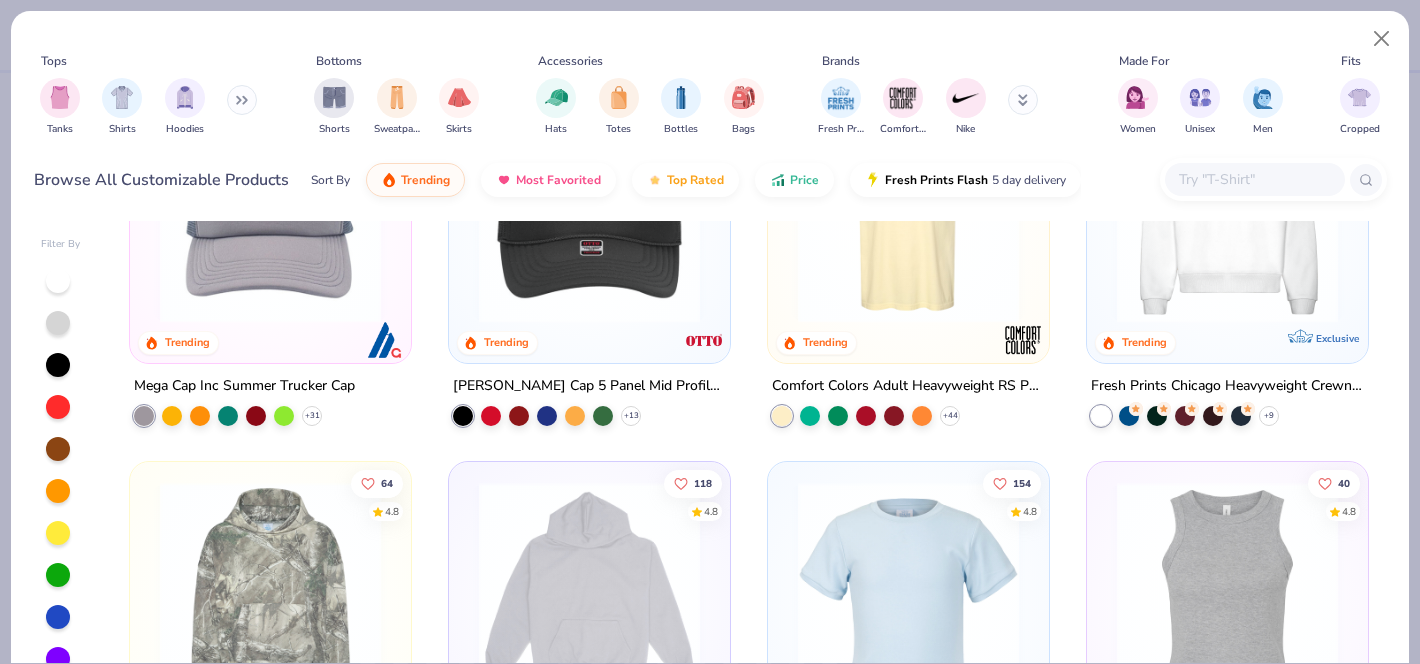 scroll, scrollTop: 1212, scrollLeft: 0, axis: vertical 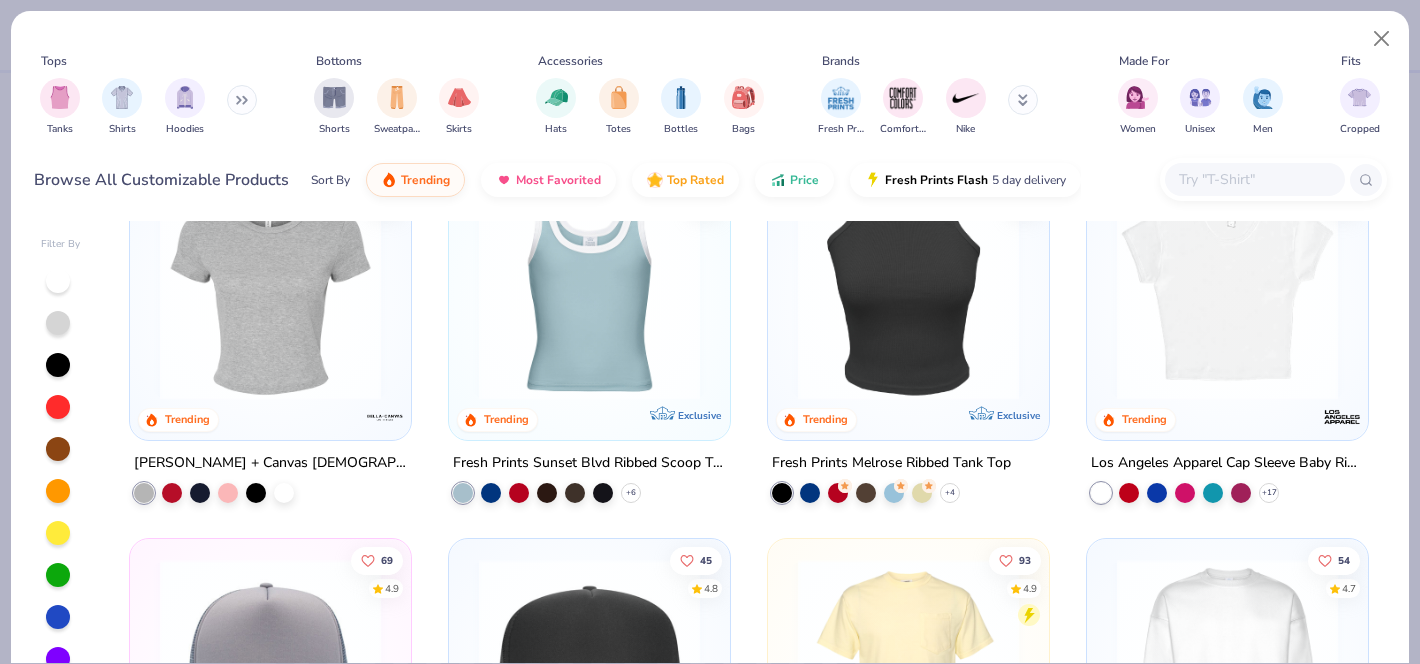 click at bounding box center (1227, 289) 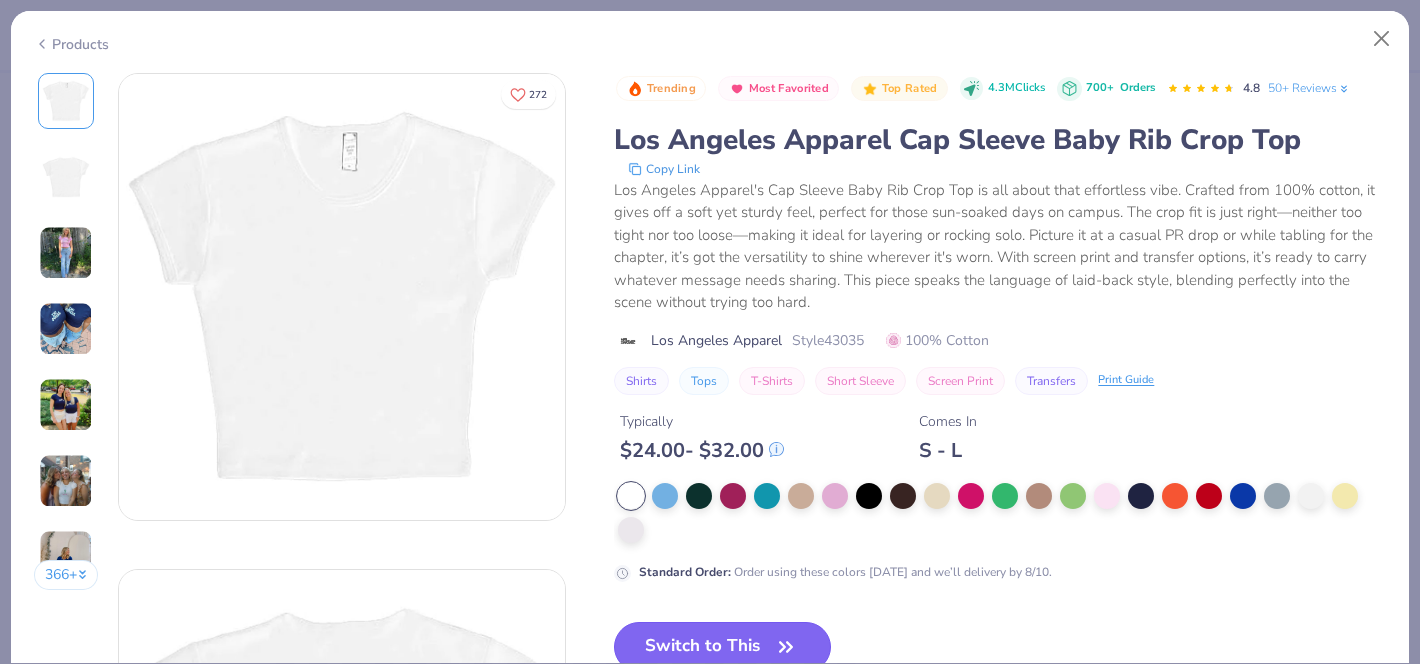 click on "Switch to This" at bounding box center (722, 647) 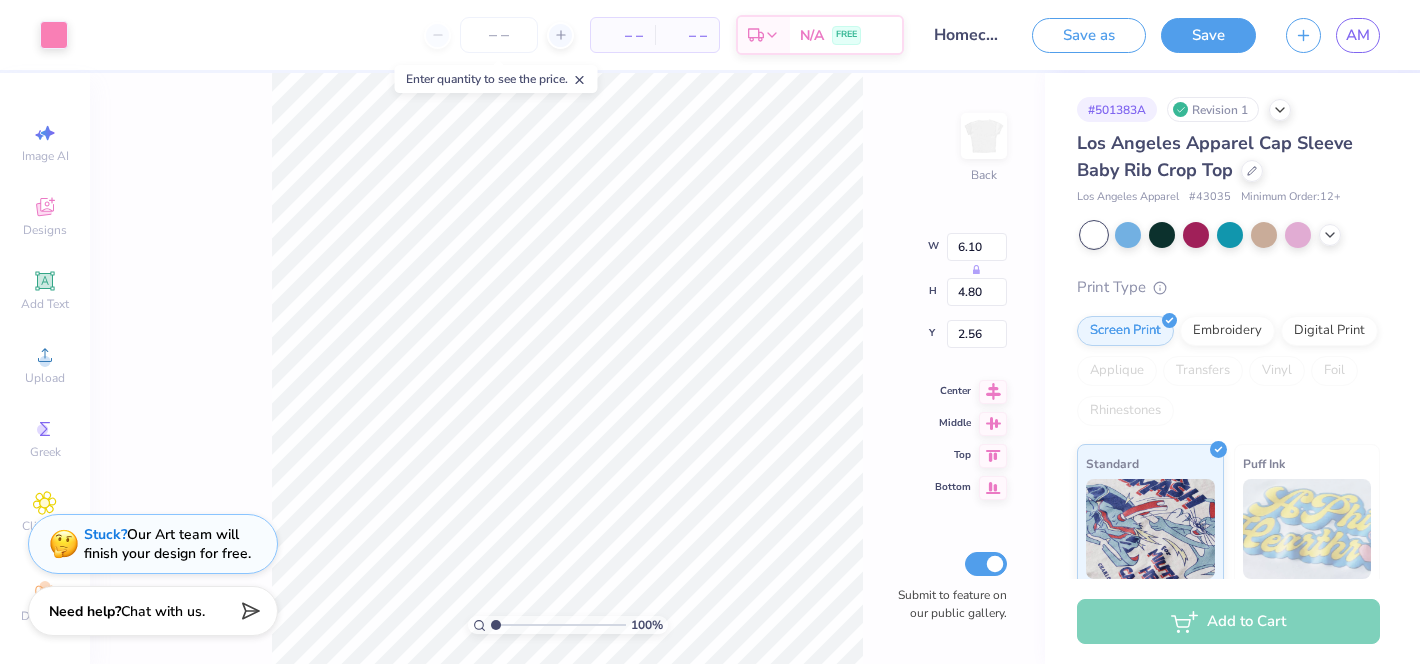 click on "100  % Back W 6.10 H 4.80 Y 2.56 Center Middle Top Bottom Submit to feature on our public gallery." at bounding box center (567, 368) 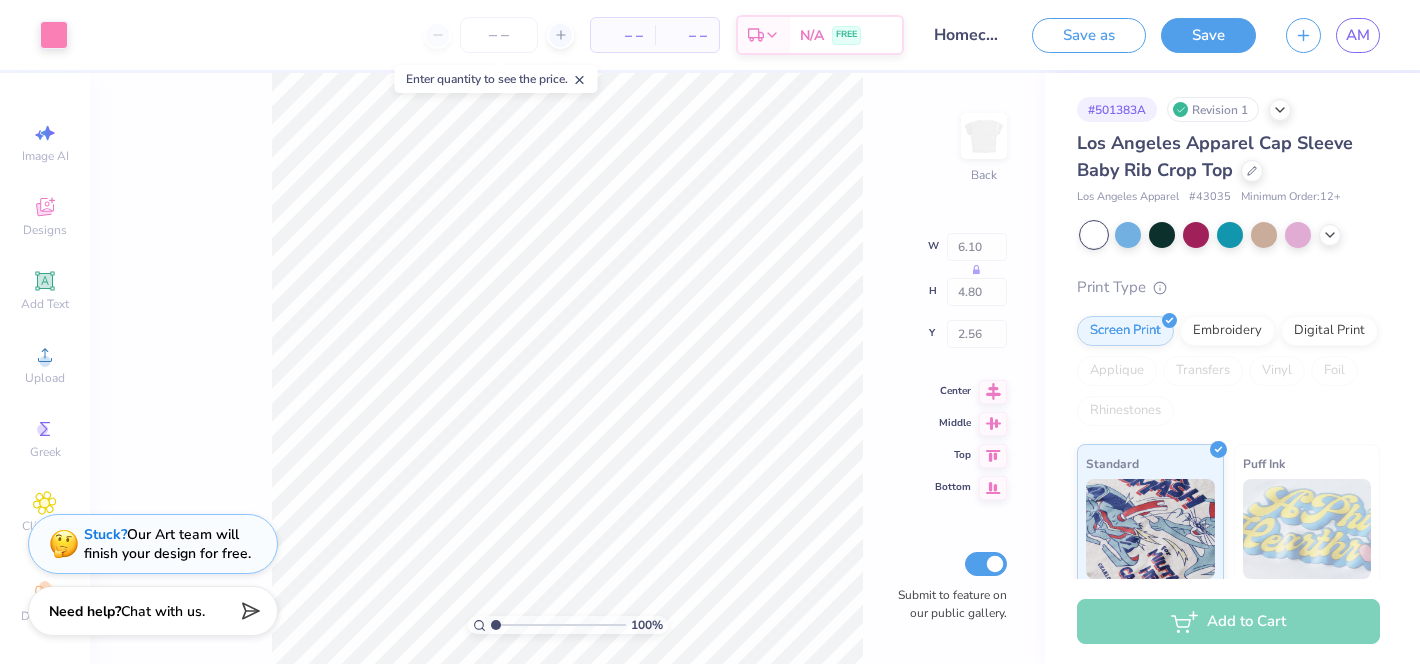 click on "100  % Back W 6.10 H 4.80 Y 2.56 Center Middle Top Bottom Submit to feature on our public gallery." at bounding box center [567, 368] 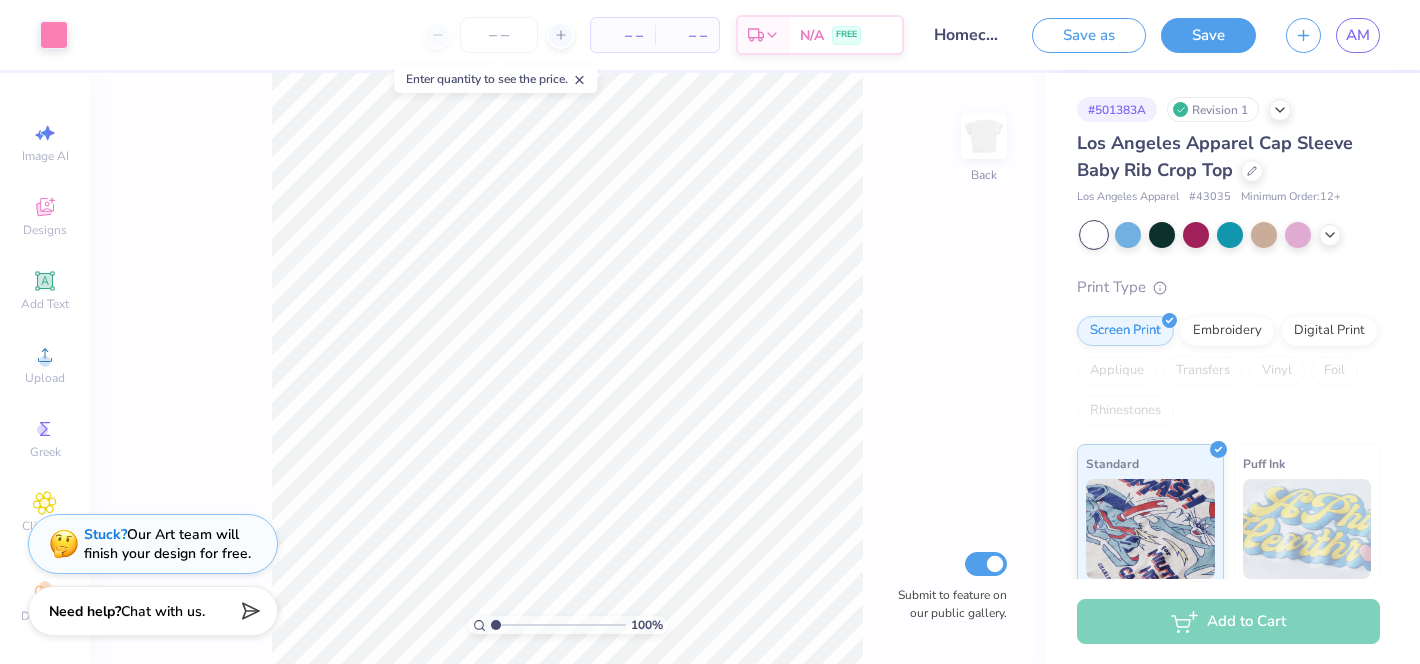 click on "Art colors – – Per Item – – Total Est. Delivery N/A FREE Design Title Homecoming Save as Save AM Image AI Designs Add Text Upload Greek Clipart & logos Decorate 100  % Back Submit to feature on our public gallery. # 501383A Revision 1 Los Angeles Apparel Cap Sleeve Baby Rib Crop Top Los Angeles Apparel # 43035 Minimum Order:  12 +   Print Type Screen Print Embroidery Digital Print Applique Transfers Vinyl Foil Rhinestones Standard Puff Ink Neon Ink Metallic & Glitter Ink Glow in the Dark Ink Water based Ink Add to Cart Stuck?  Our Art team will finish your design for free. Need help?  Chat with us.
Enter quantity to see the price." at bounding box center (710, 332) 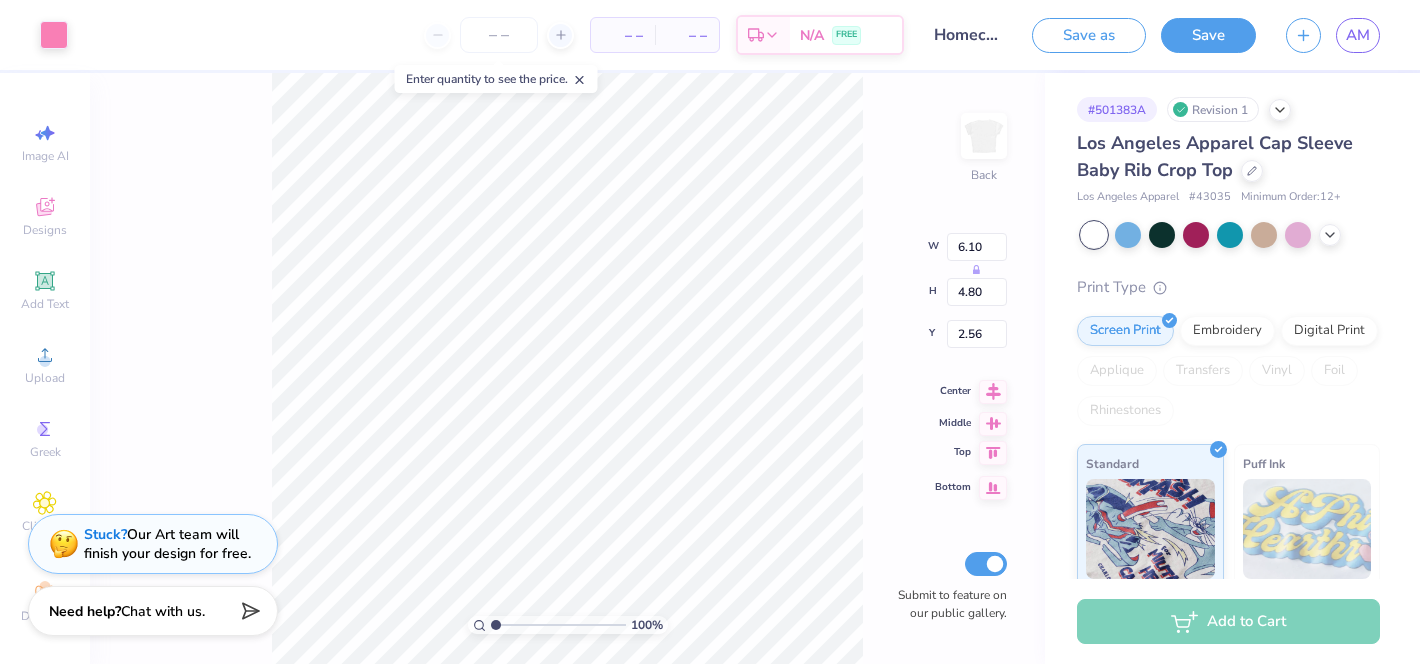 click at bounding box center [993, 453] 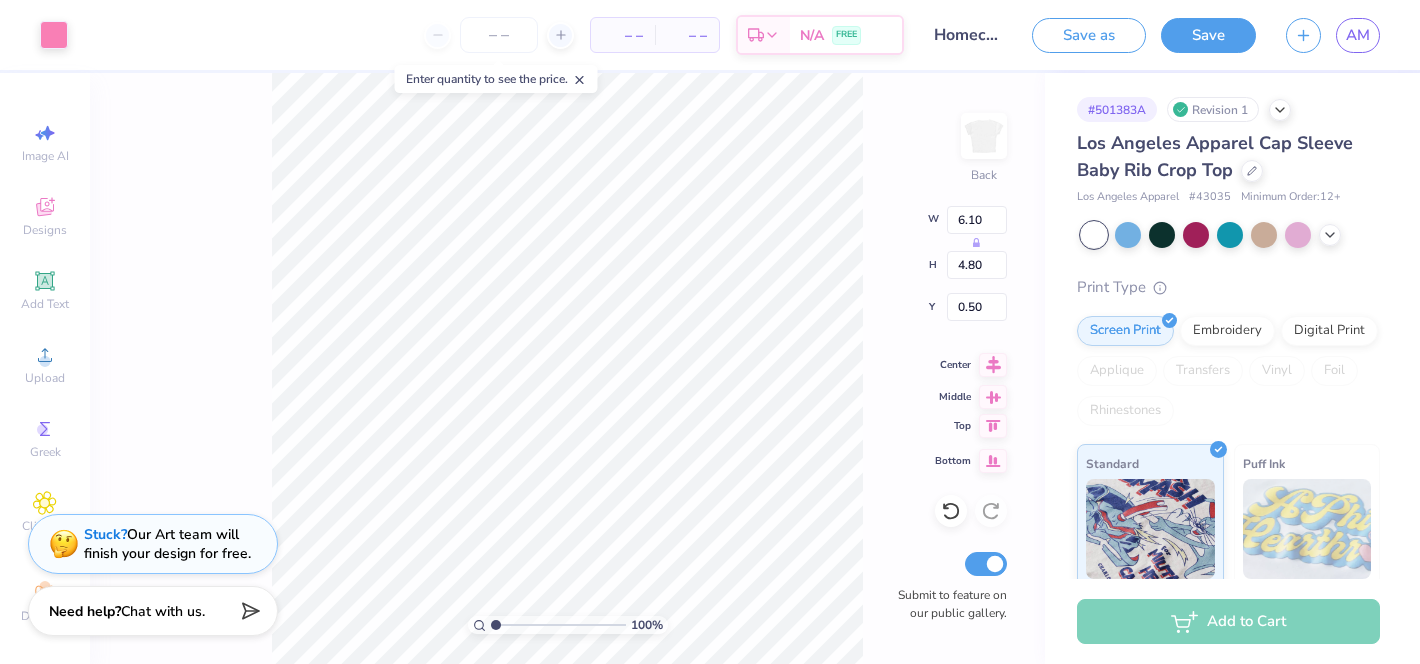 type on "0.50" 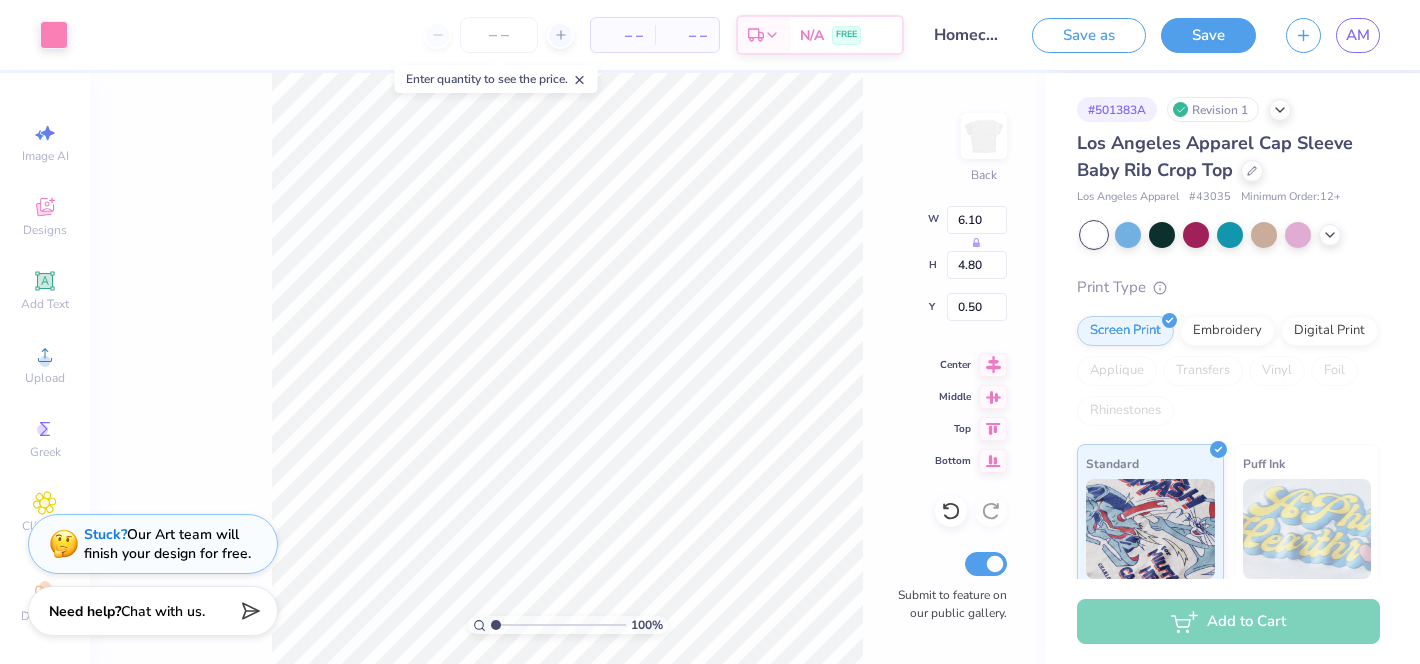 click on "100  % Back W 6.10 H 4.80 Y 0.50 Center Middle Top Bottom Submit to feature on our public gallery." at bounding box center (567, 368) 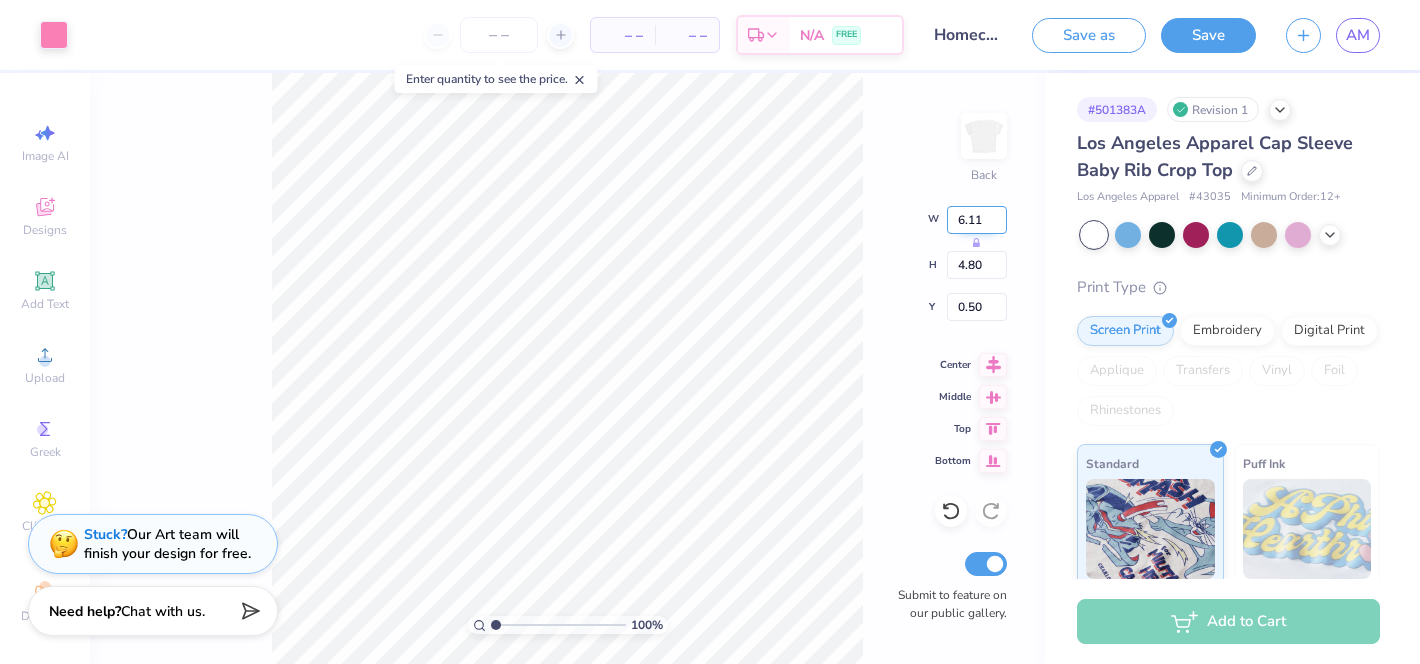click on "6.11" at bounding box center [977, 220] 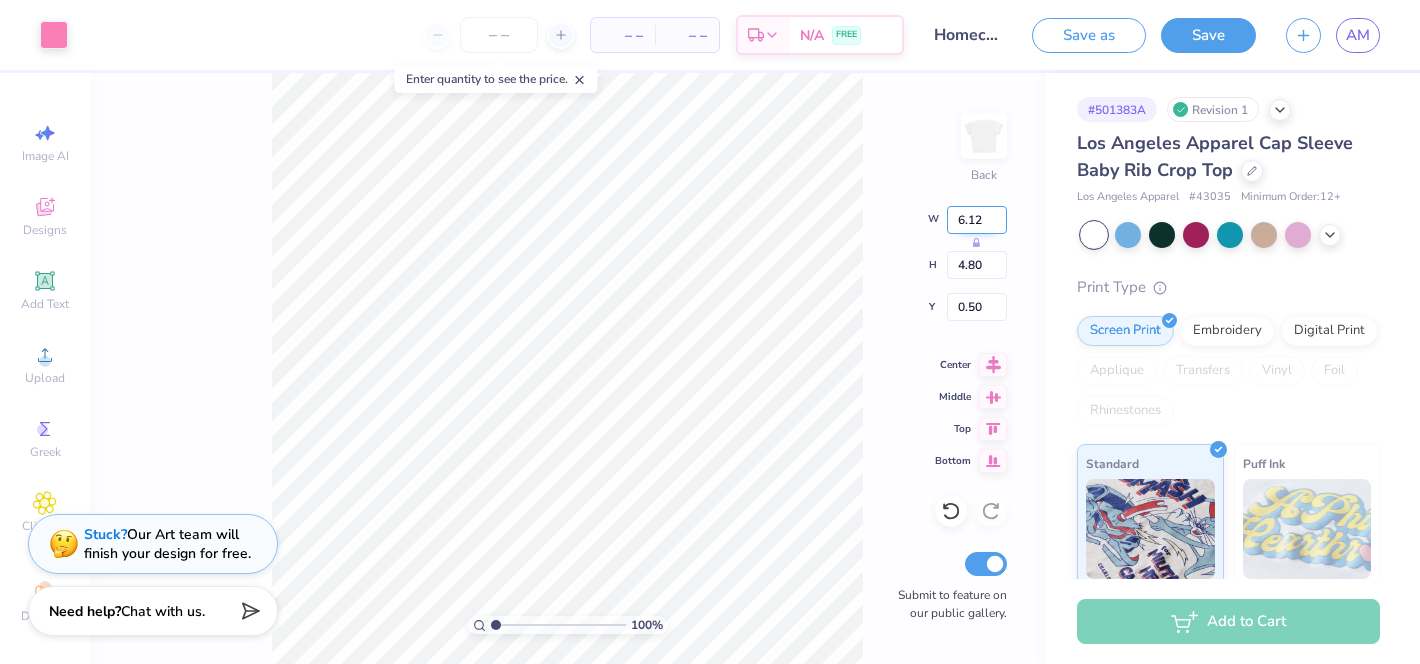click on "6.12" at bounding box center [977, 220] 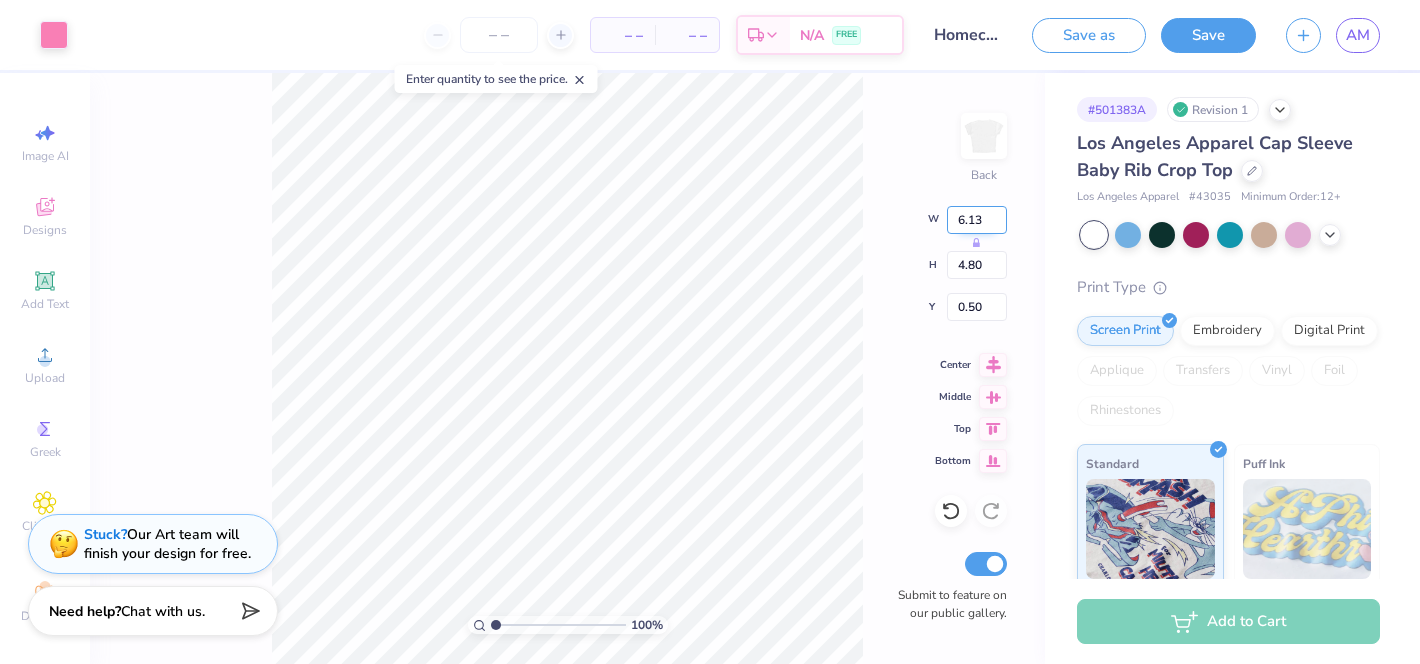 click on "6.13" at bounding box center [977, 220] 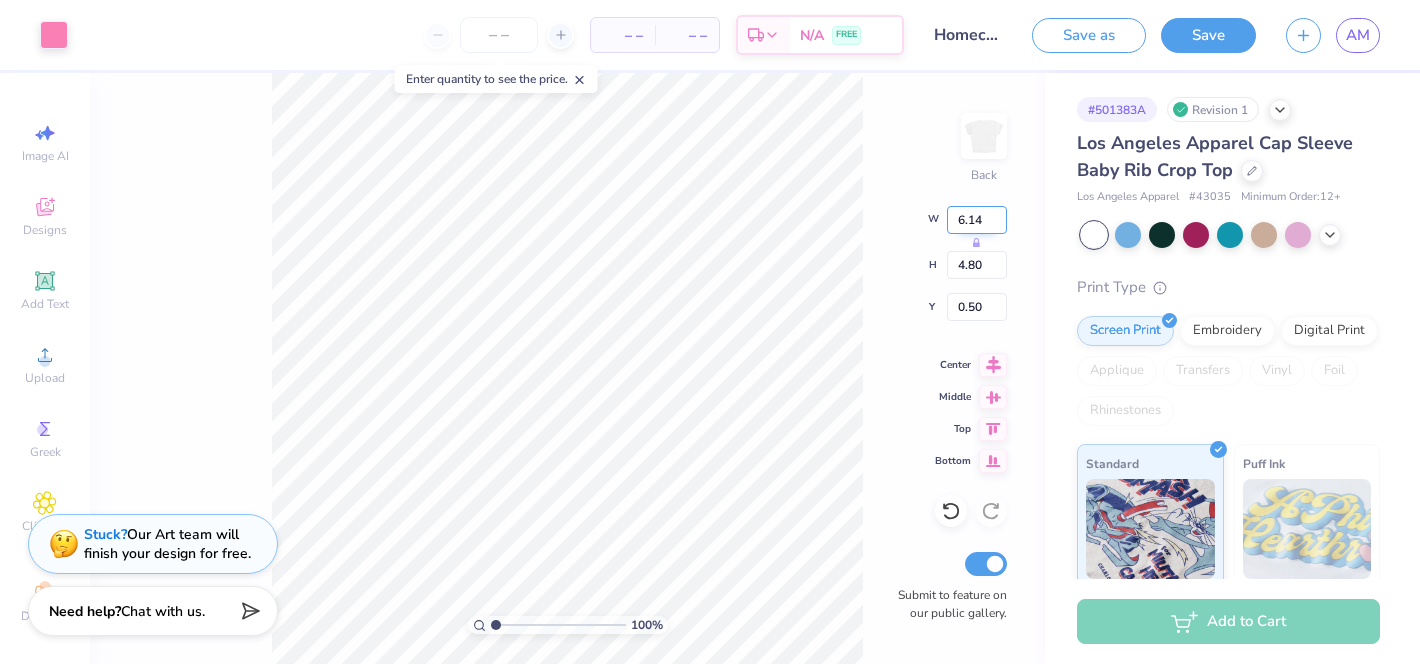 click on "6.14" at bounding box center [977, 220] 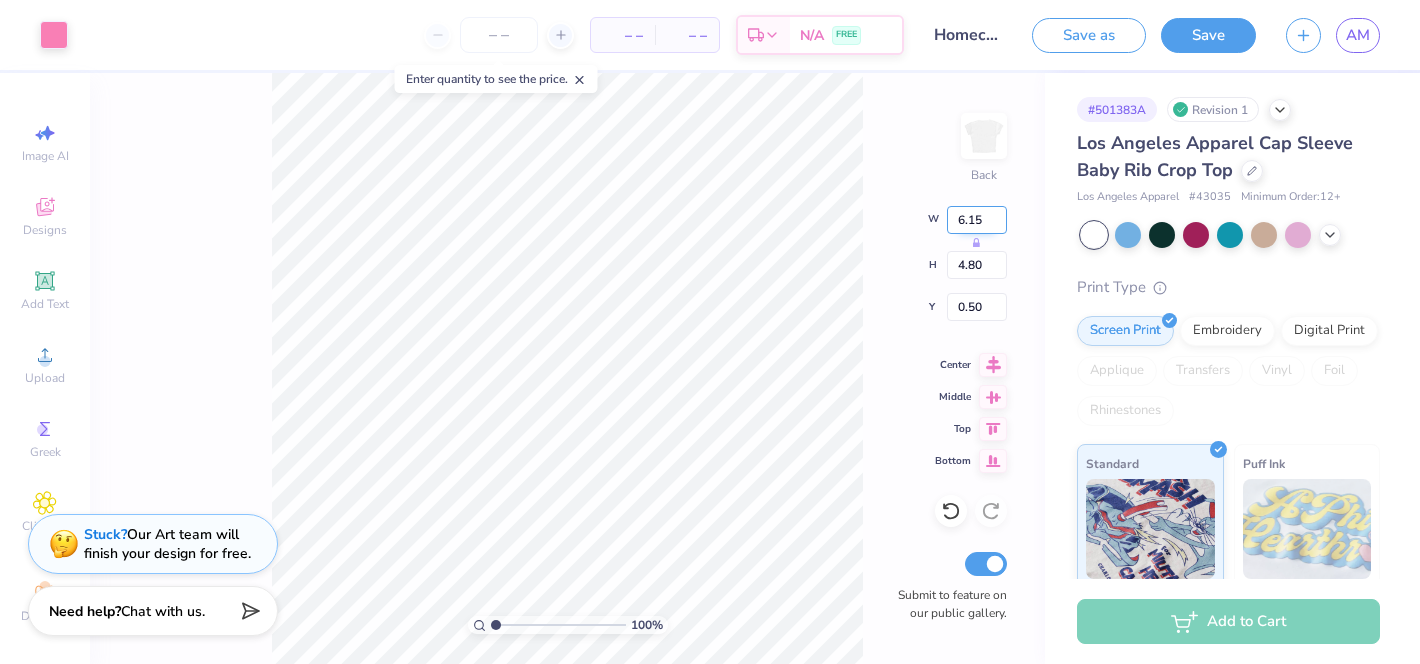 click on "6.15" at bounding box center [977, 220] 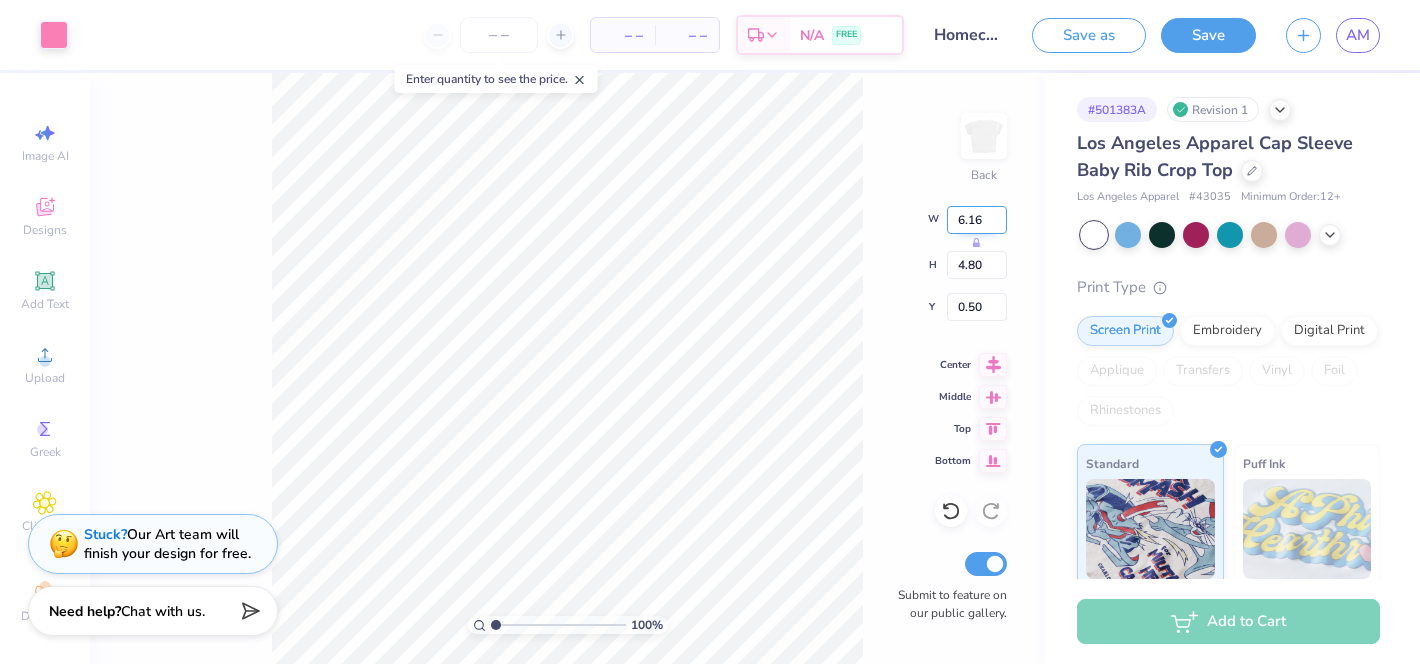 type on "6.16" 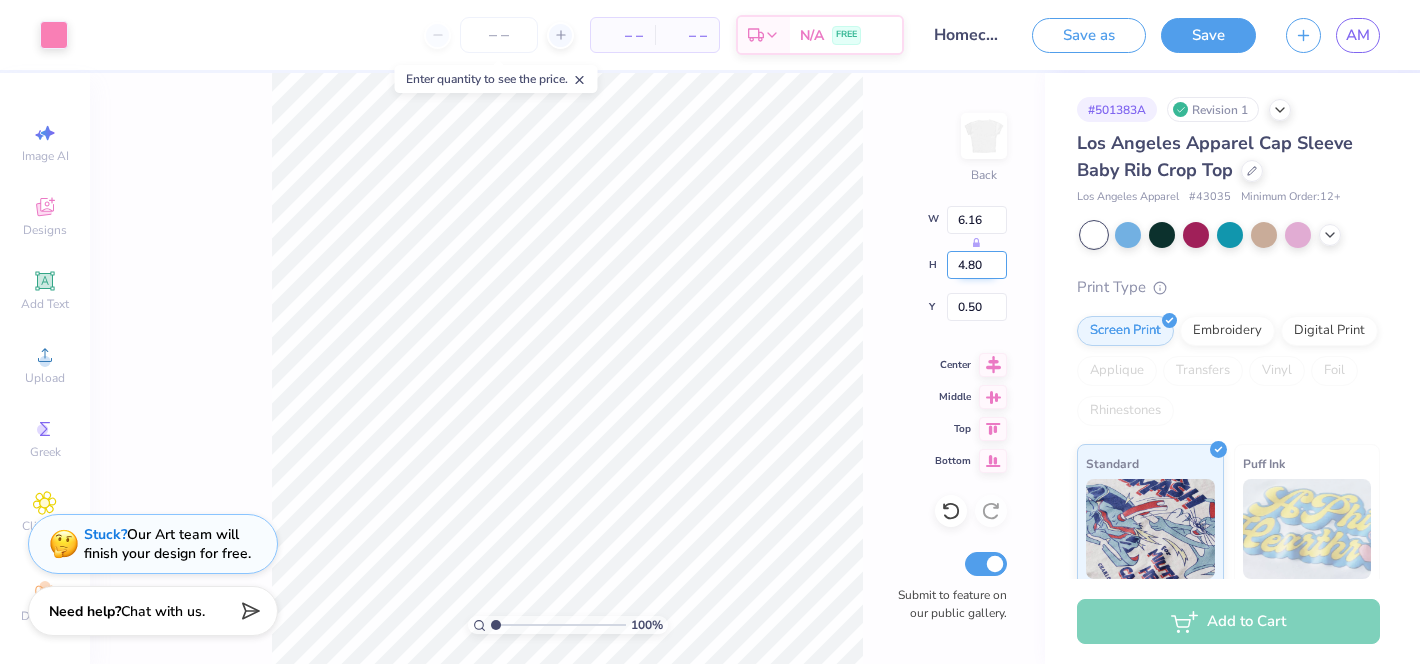 click on "4.80" at bounding box center [977, 265] 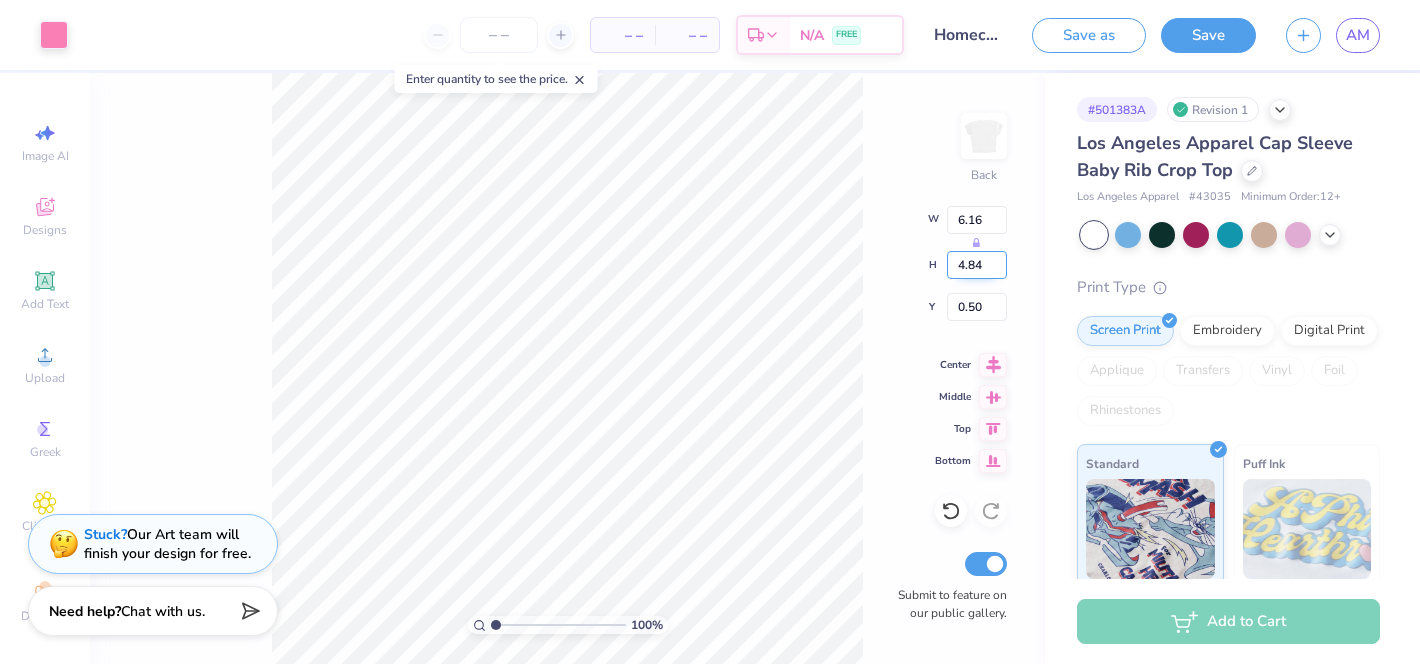 click on "4.84" at bounding box center [977, 265] 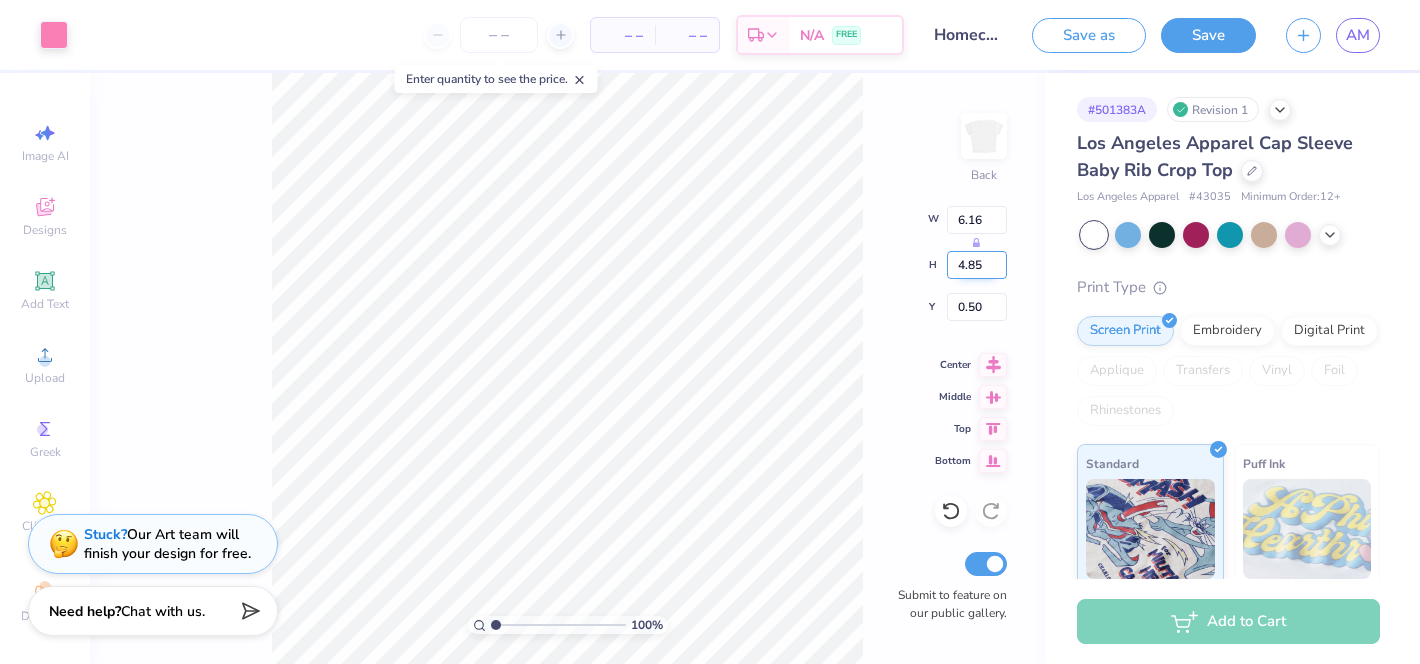 click on "4.85" at bounding box center (977, 265) 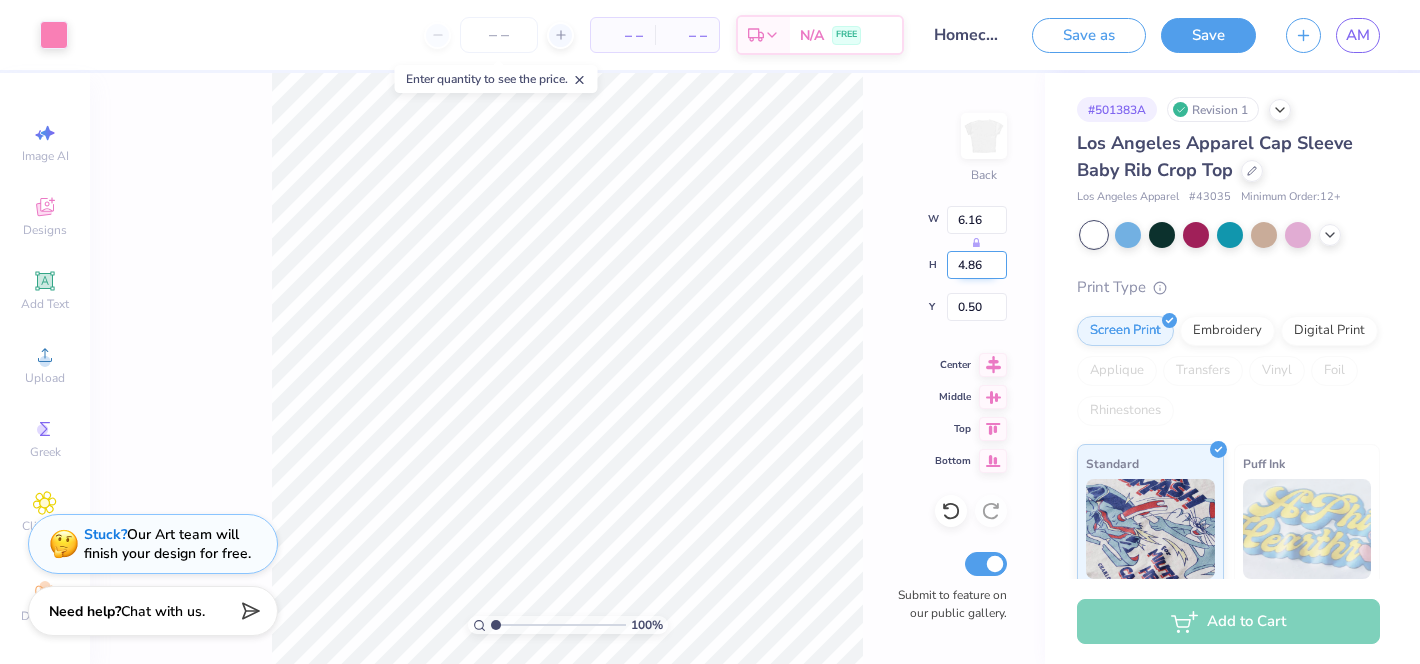 click on "4.86" at bounding box center (977, 265) 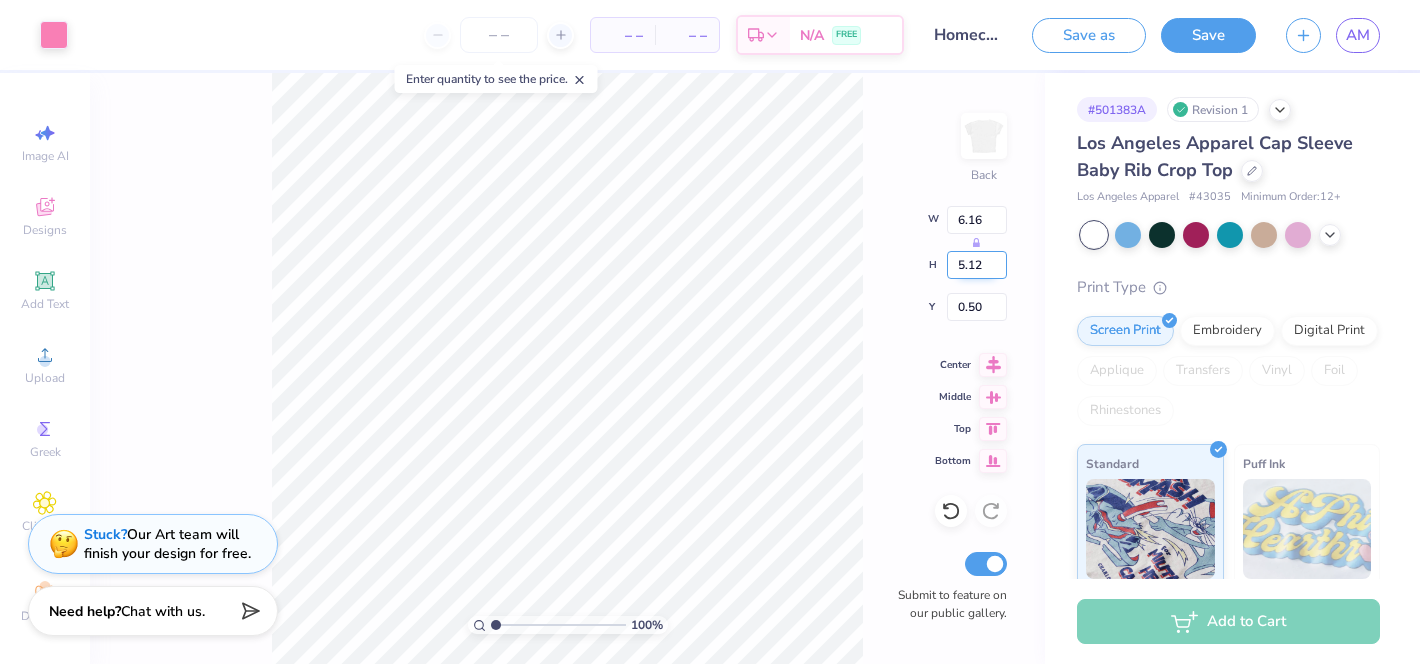 type on "5.12" 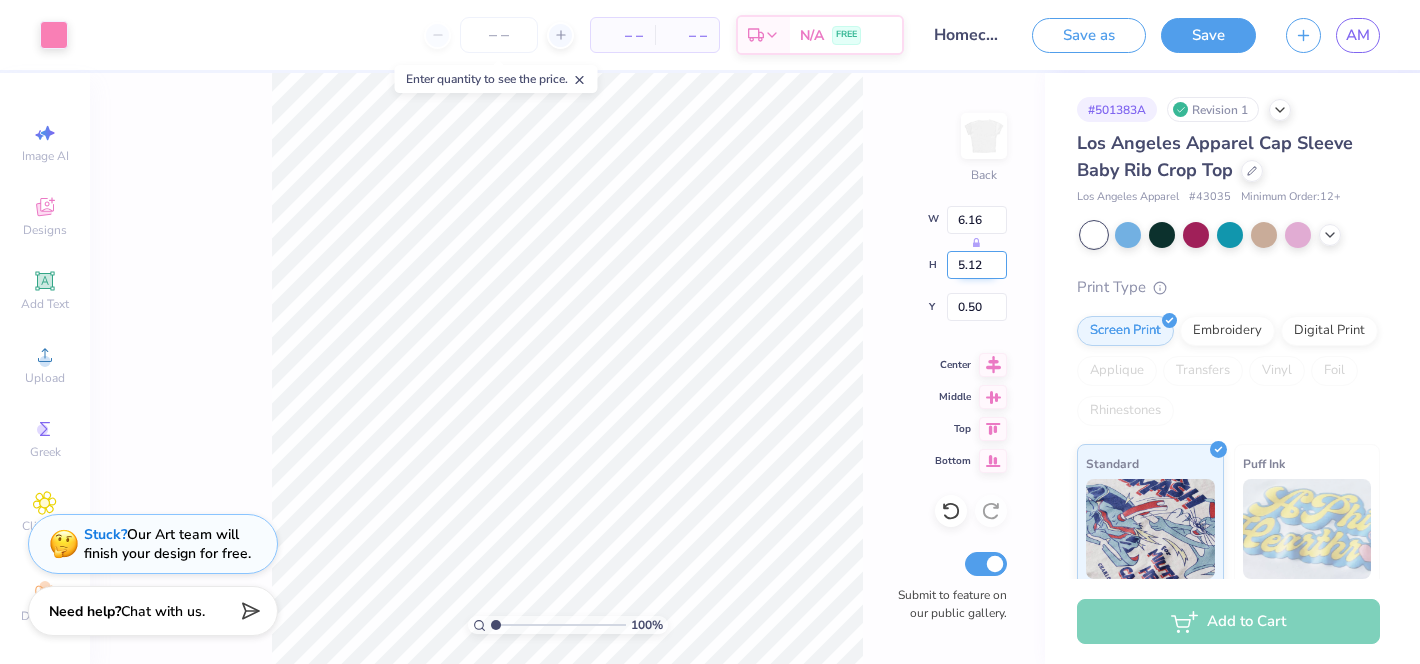 click on "5.12" at bounding box center [977, 265] 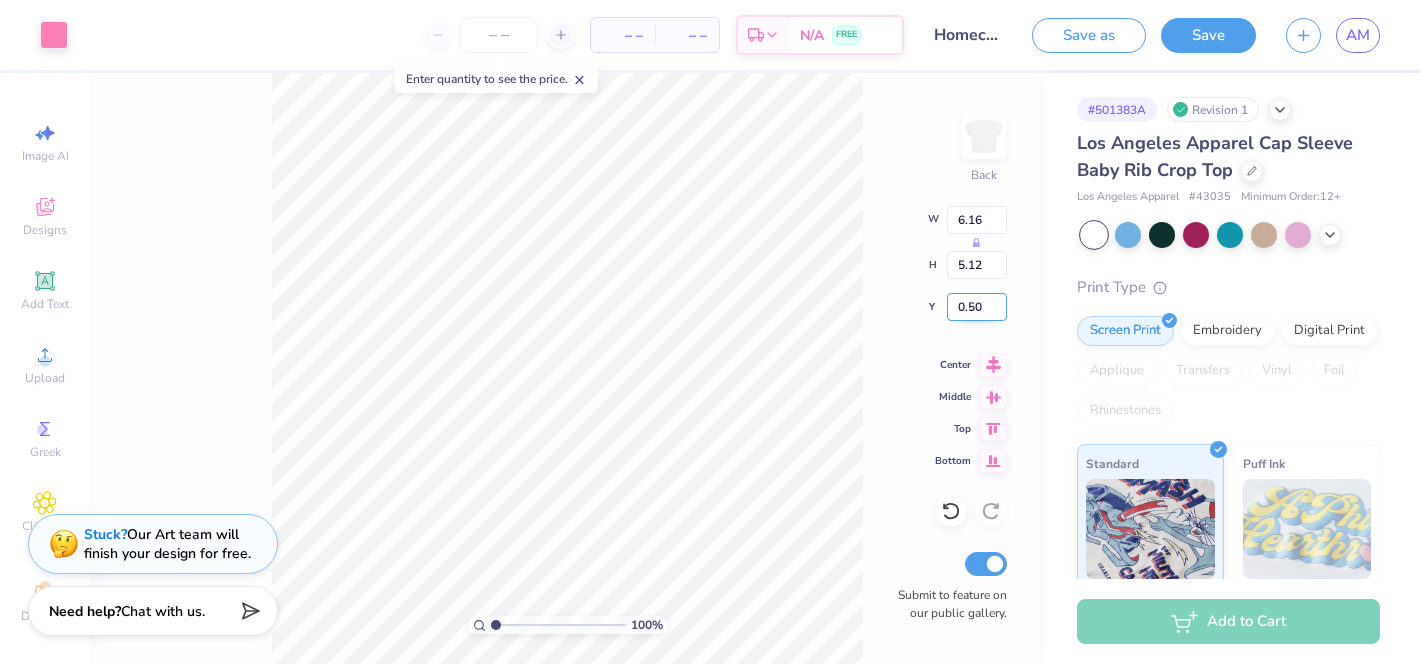 click on "0.50" at bounding box center (977, 307) 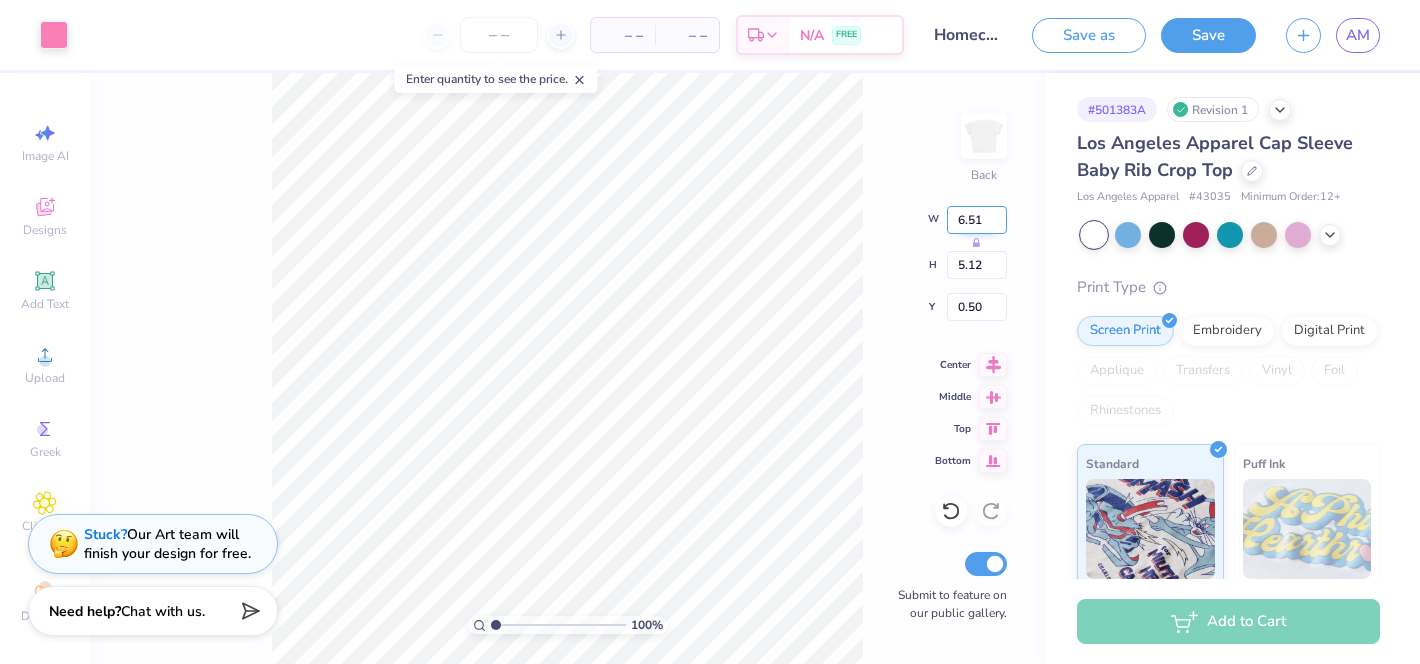 click on "6.51" at bounding box center [977, 220] 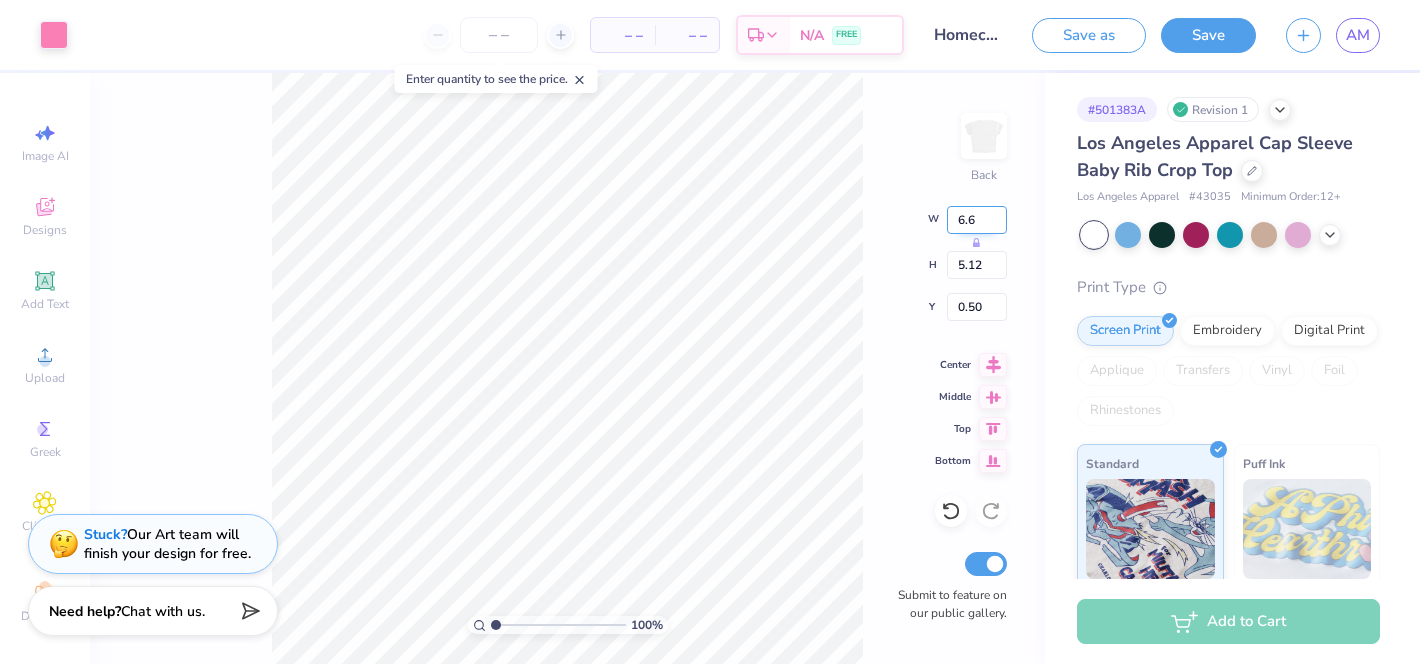 click on "6.6" at bounding box center [977, 220] 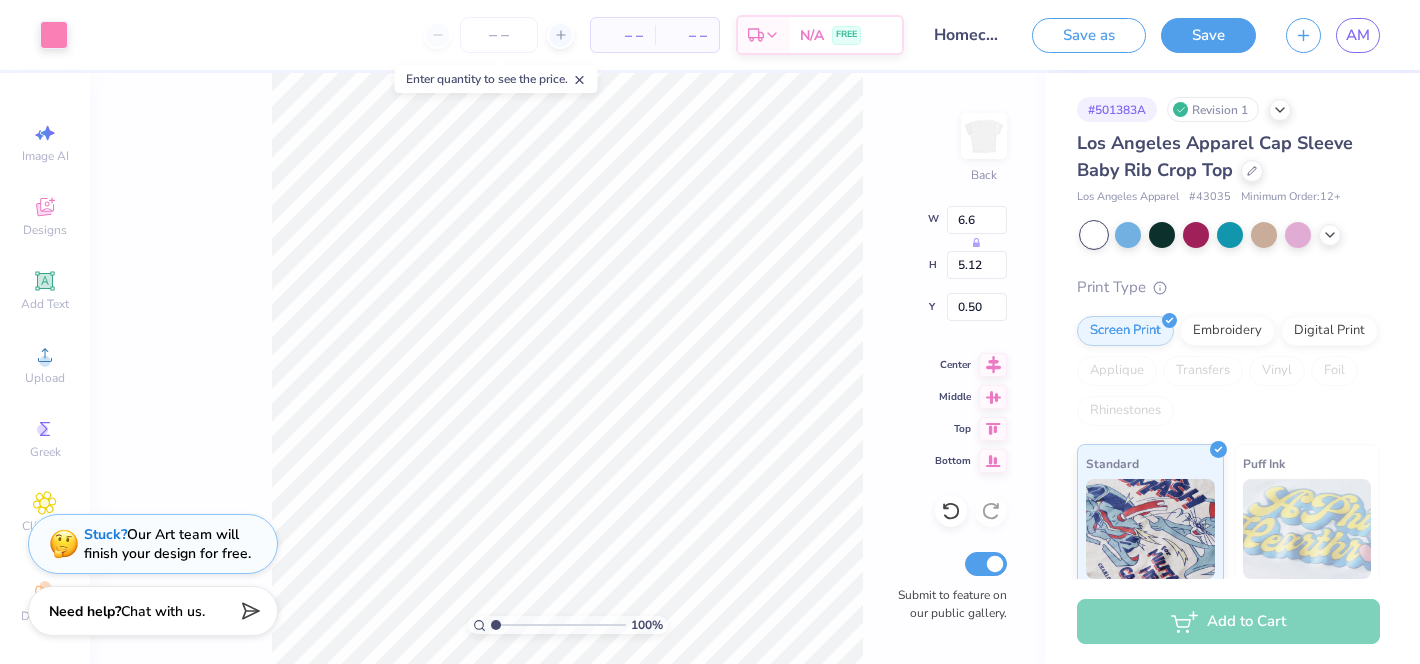 click on "100  % Back W 6.6 H 5.12 Y 0.50 Center Middle Top Bottom Submit to feature on our public gallery." at bounding box center (567, 368) 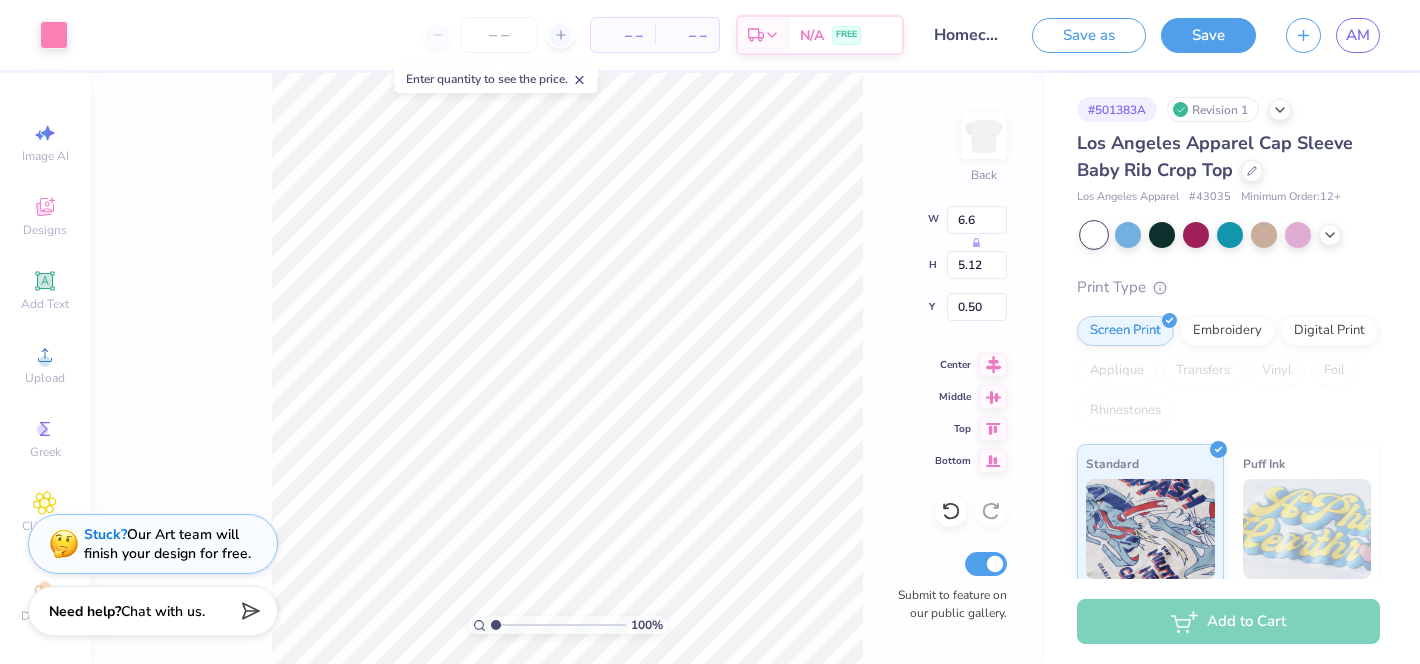 type on "6.60" 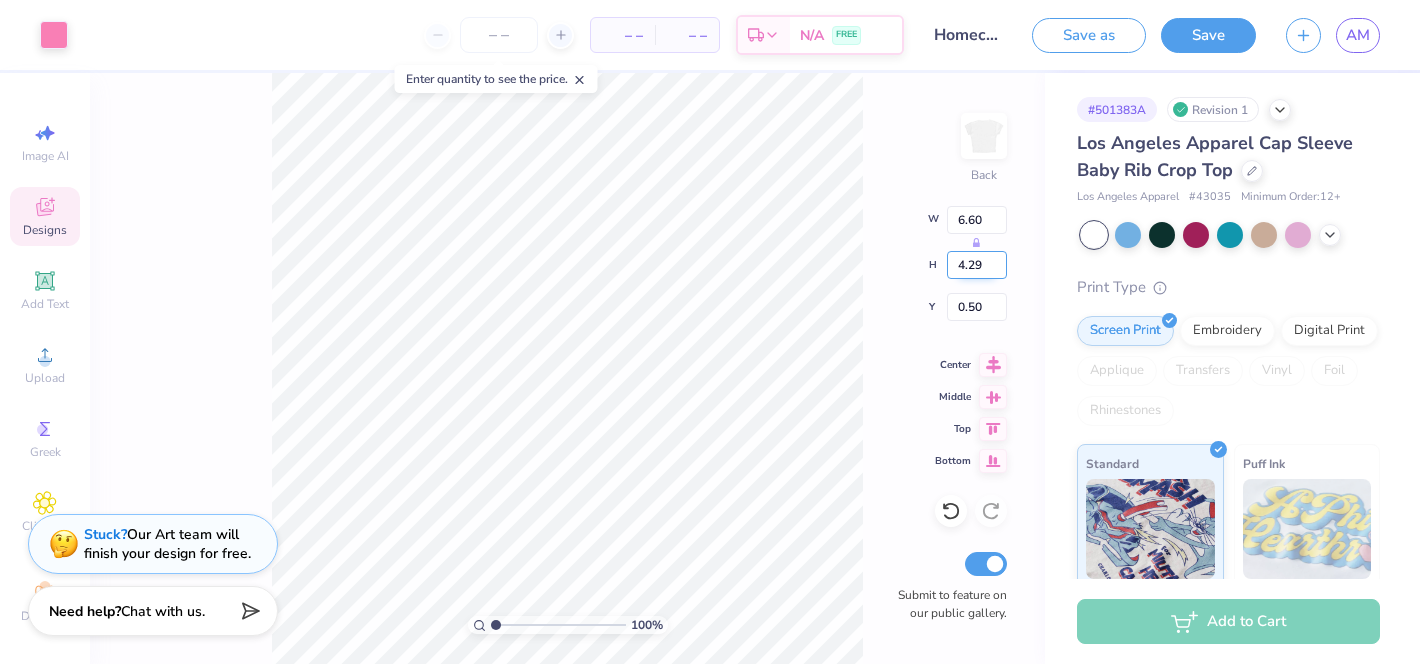 click on "4.29" at bounding box center [977, 265] 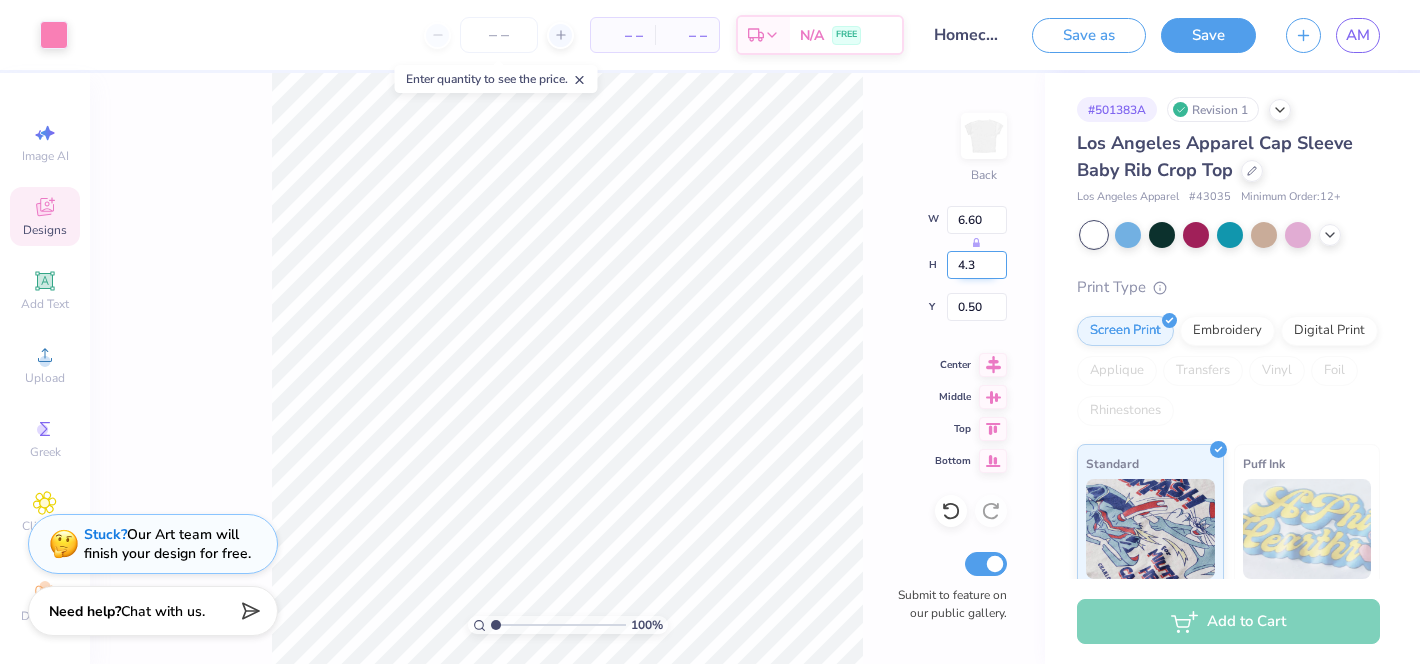 click on "4.3" at bounding box center [977, 265] 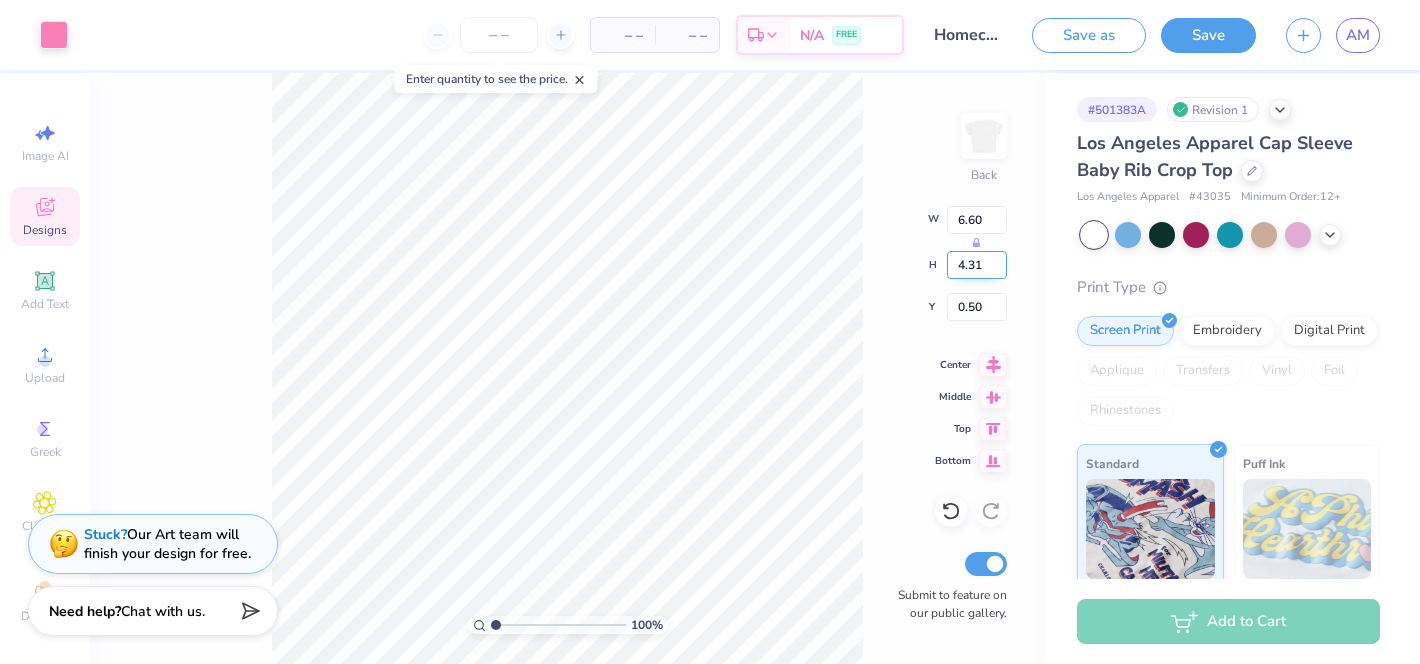 click on "4.31" at bounding box center [977, 265] 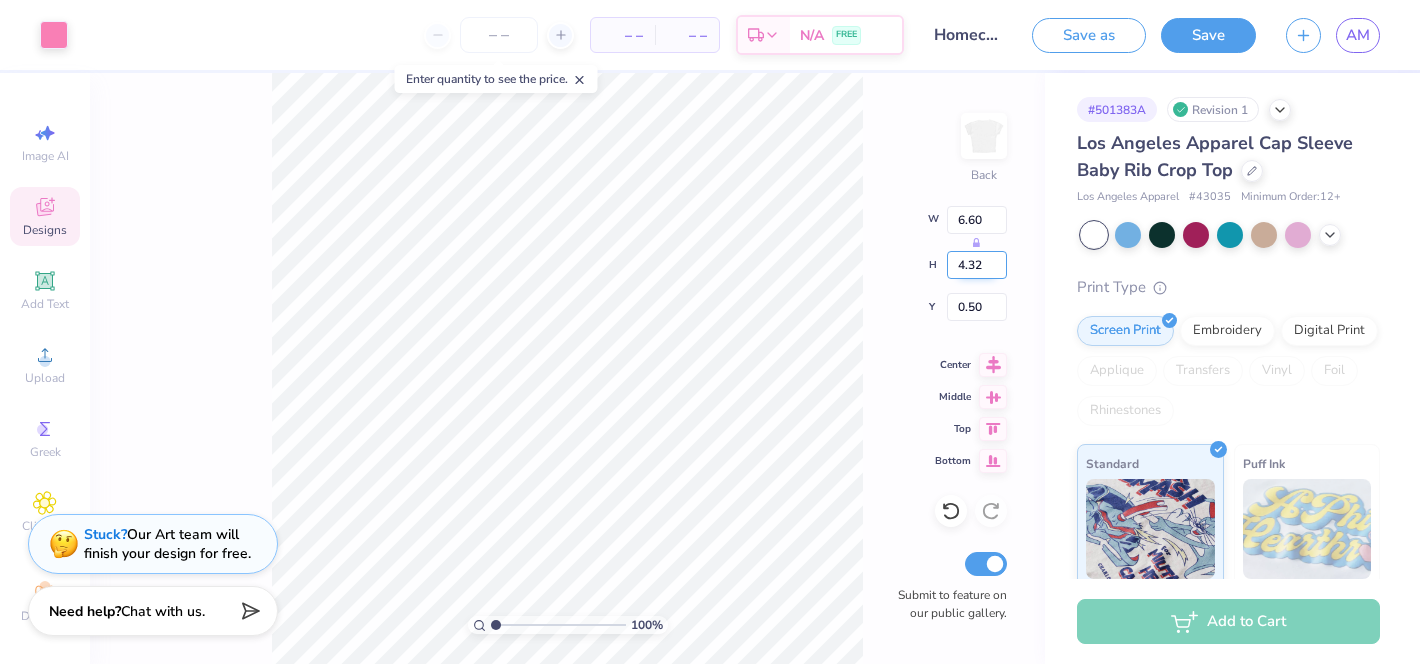 click on "4.32" at bounding box center (977, 265) 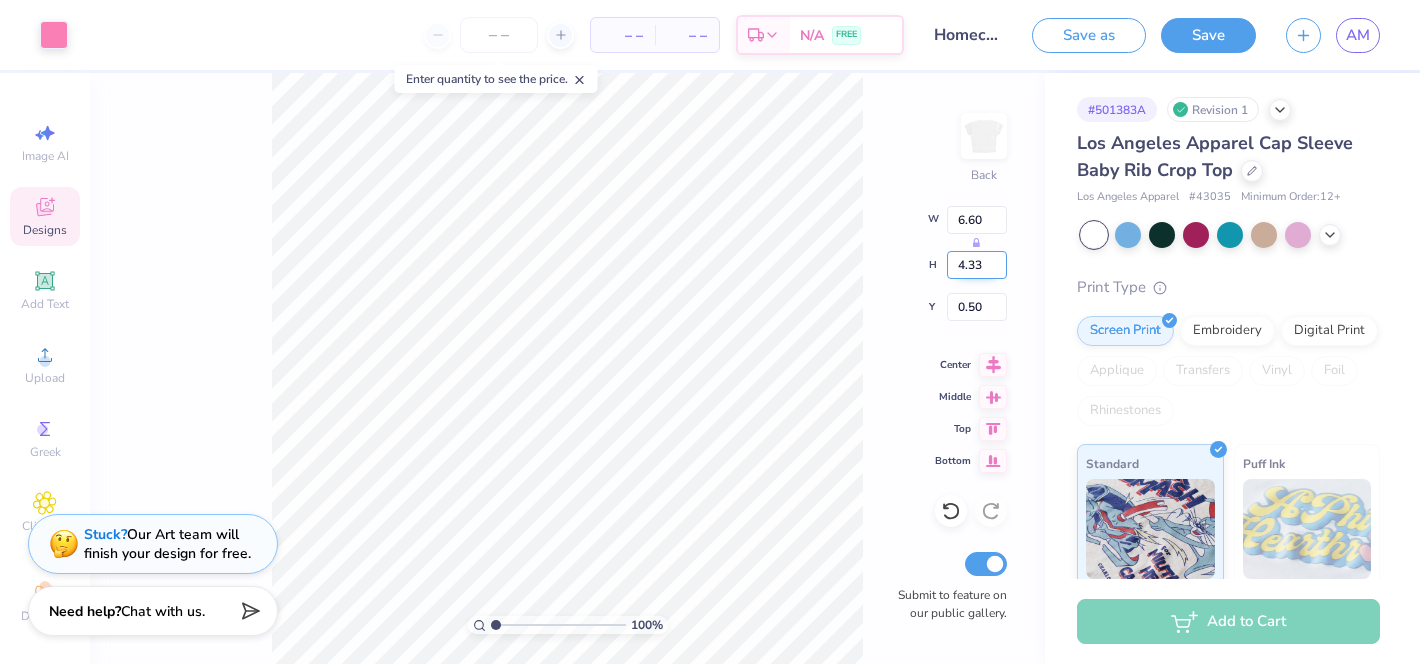 type on "4.33" 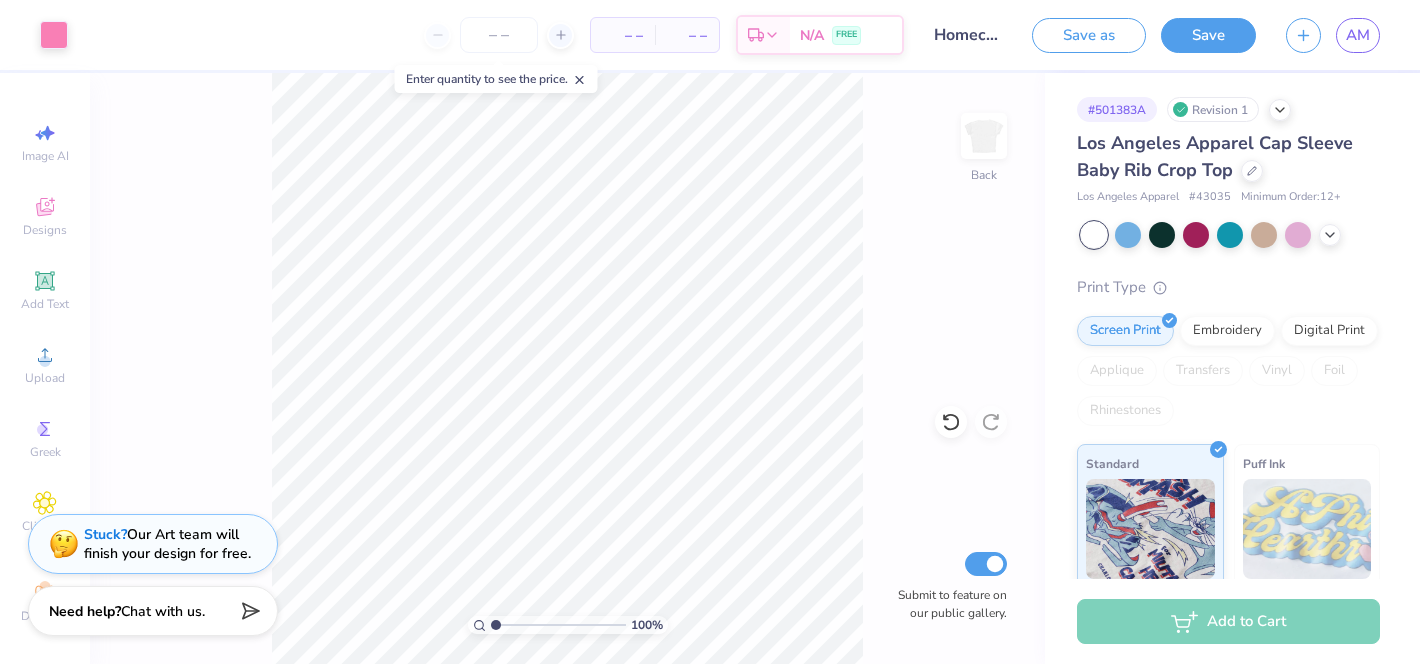 click on "Homecoming" at bounding box center [968, 35] 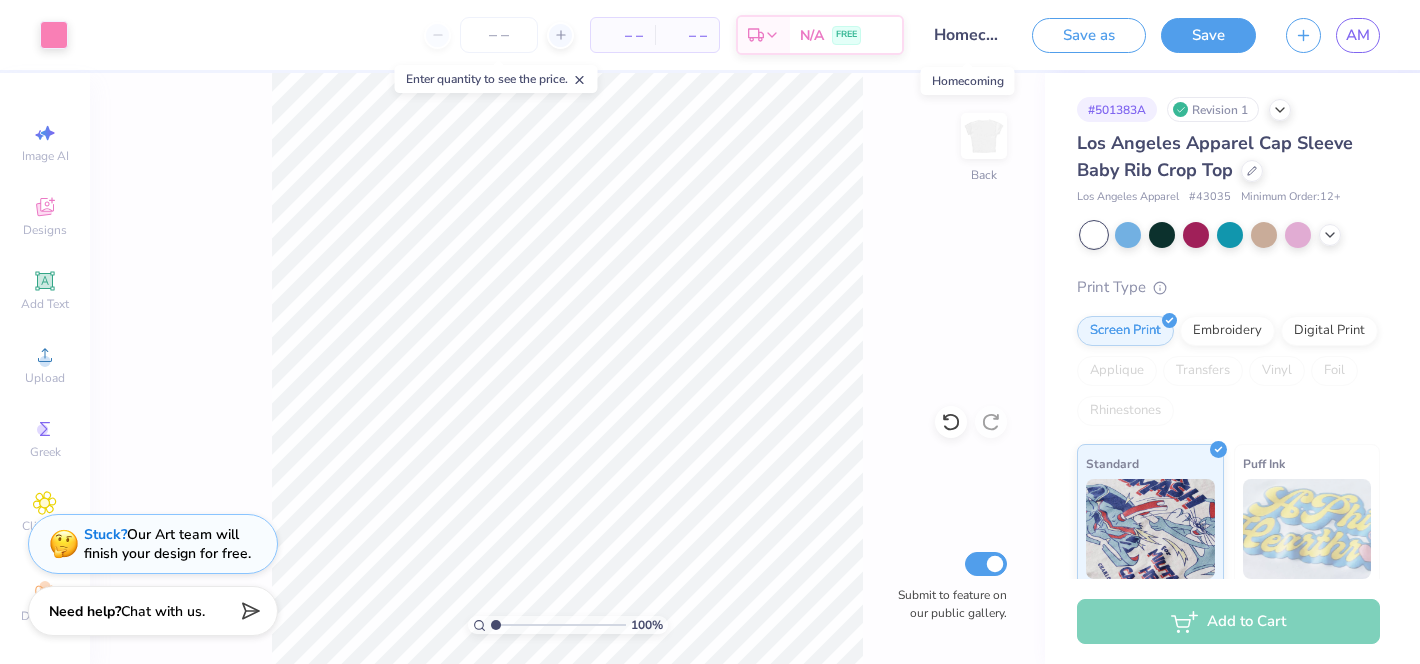 click on "Homecoming" at bounding box center [968, 35] 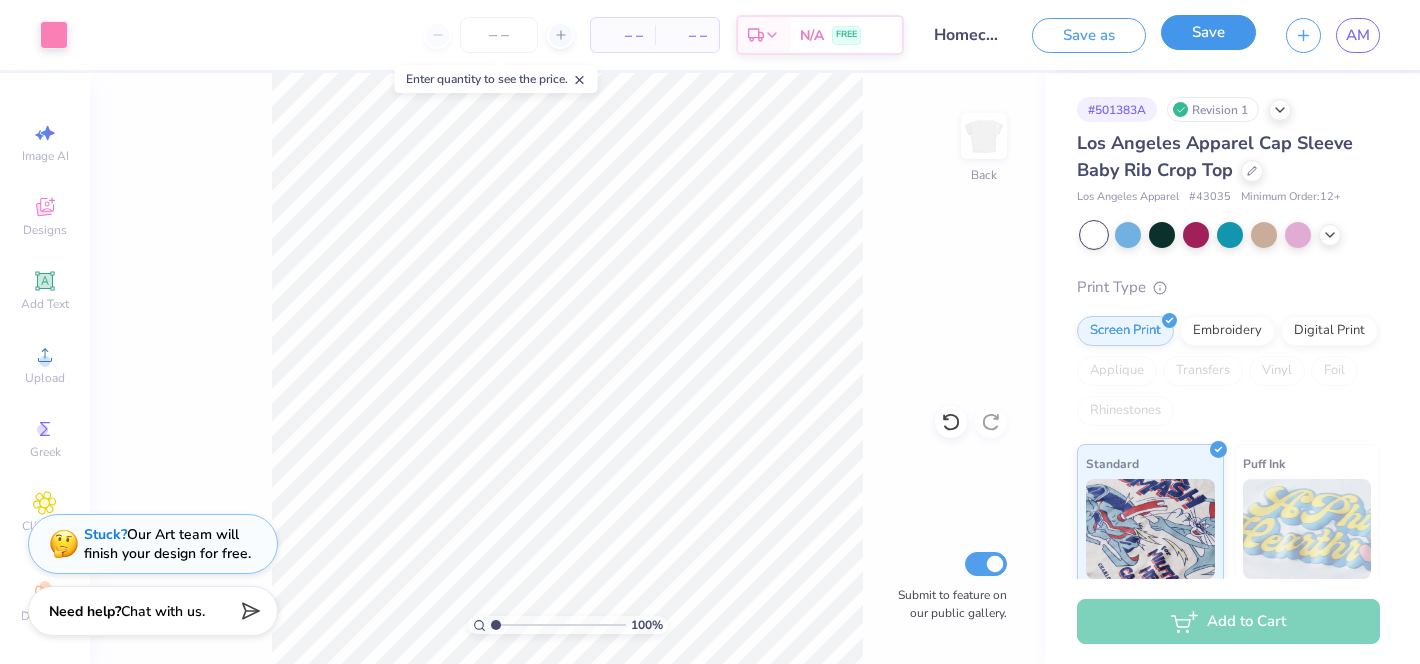 click on "Save" at bounding box center [1208, 32] 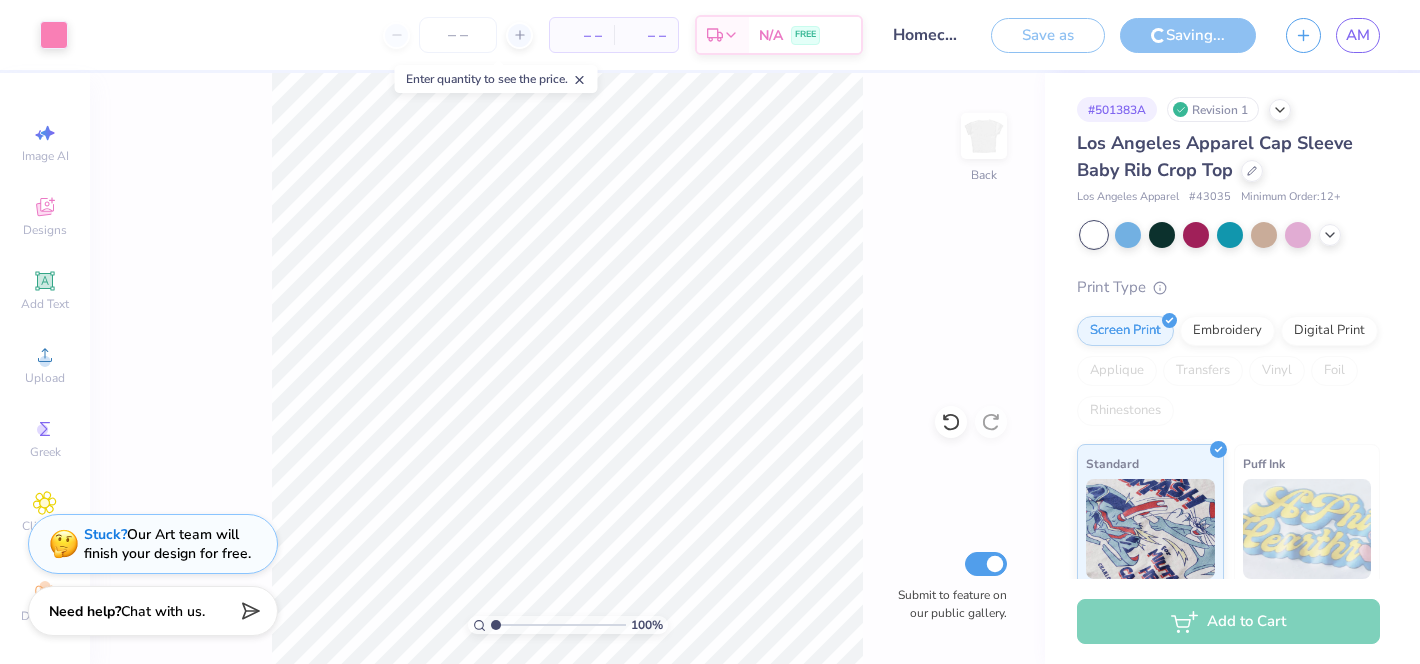 click on "Save as" at bounding box center (1048, 35) 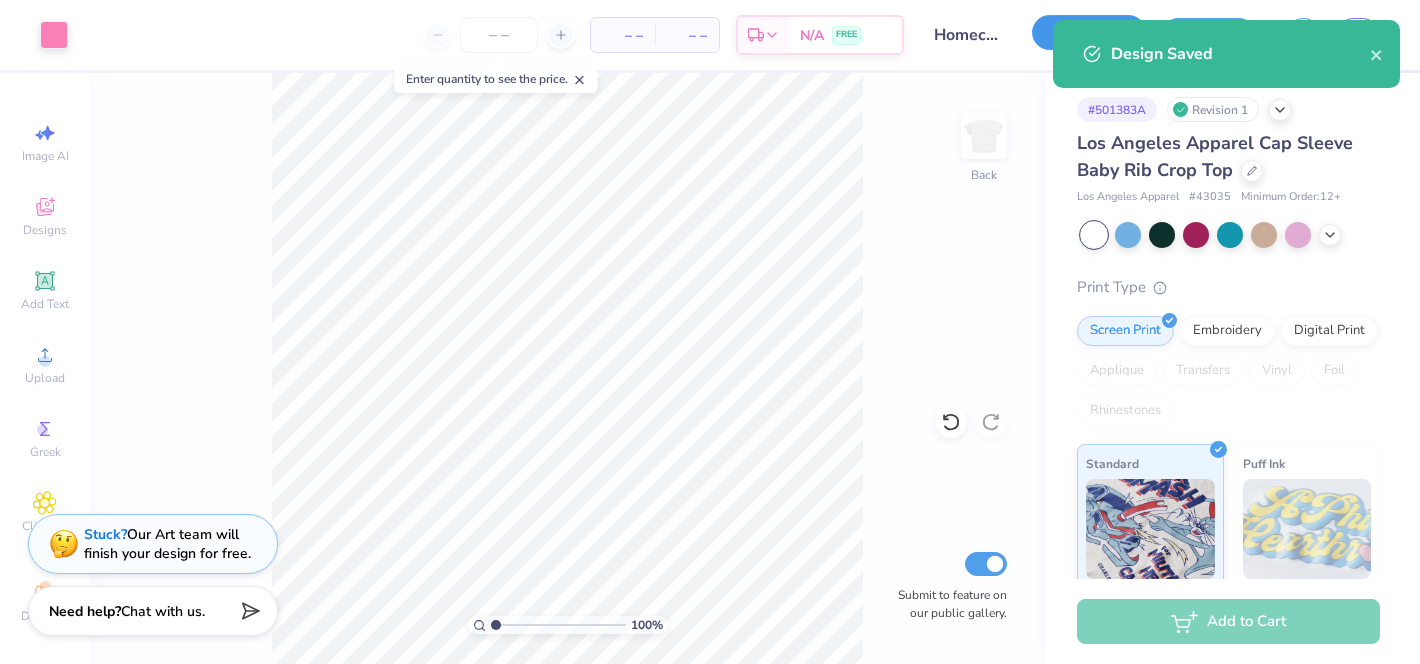 click on "Save as" at bounding box center (1089, 32) 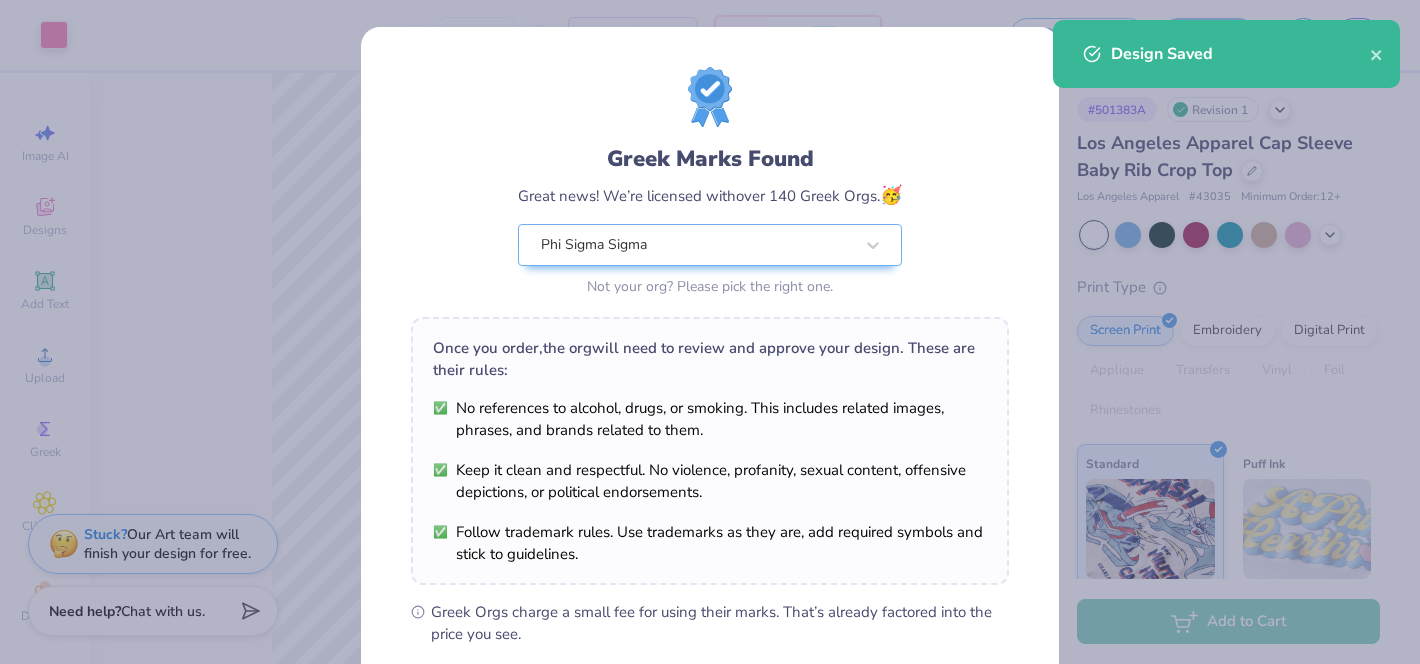 scroll, scrollTop: 272, scrollLeft: 0, axis: vertical 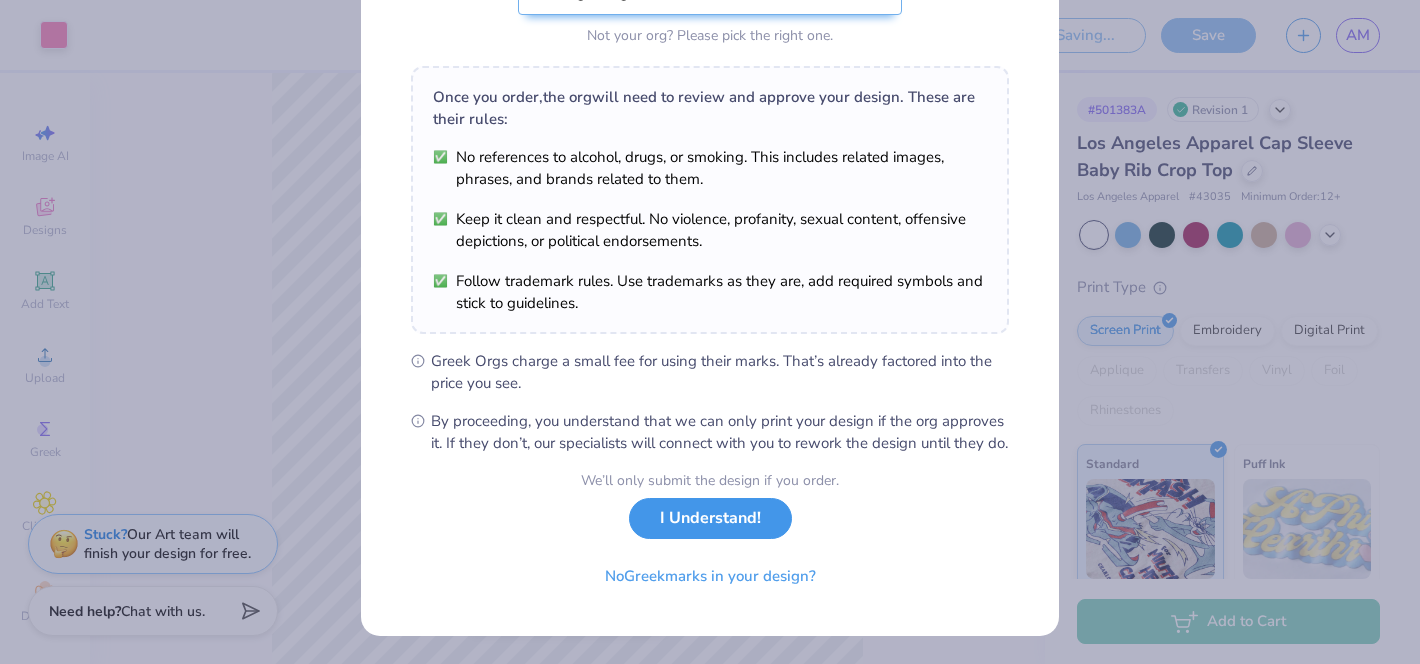 click on "I Understand!" at bounding box center [710, 518] 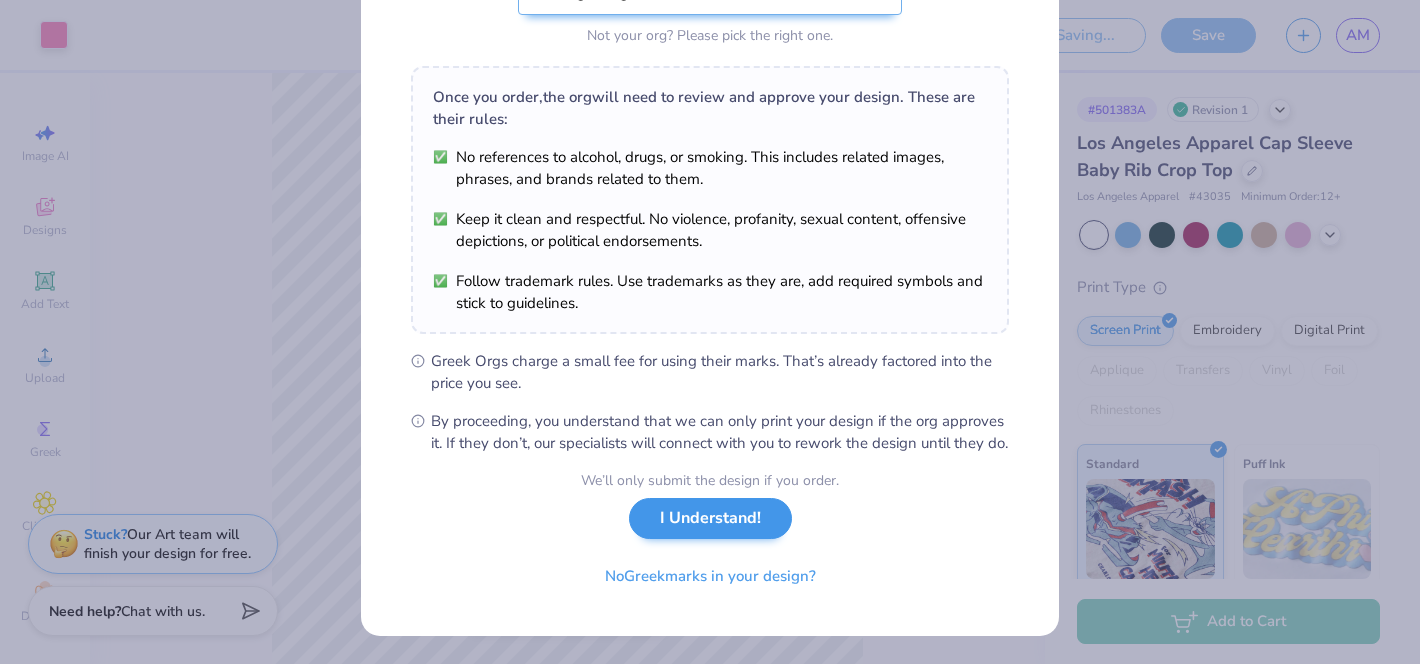 scroll, scrollTop: 0, scrollLeft: 0, axis: both 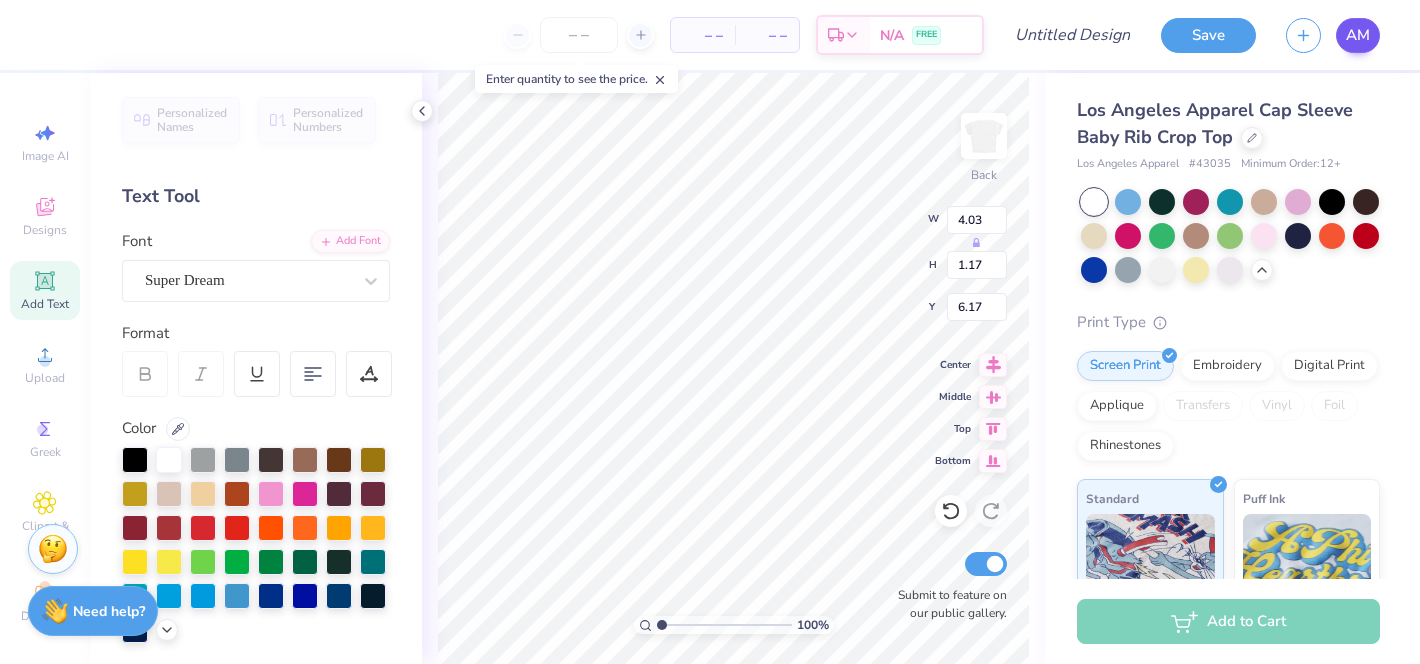 click on "AM" at bounding box center (1358, 35) 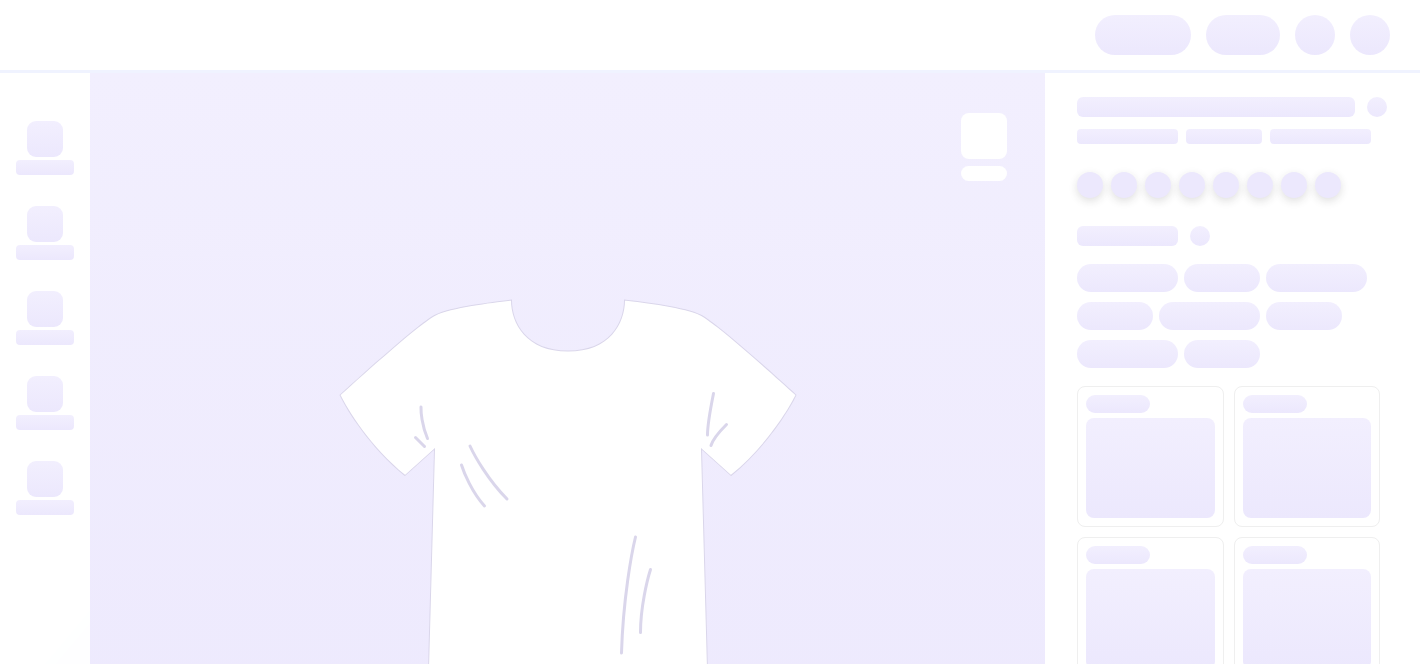 scroll, scrollTop: 0, scrollLeft: 0, axis: both 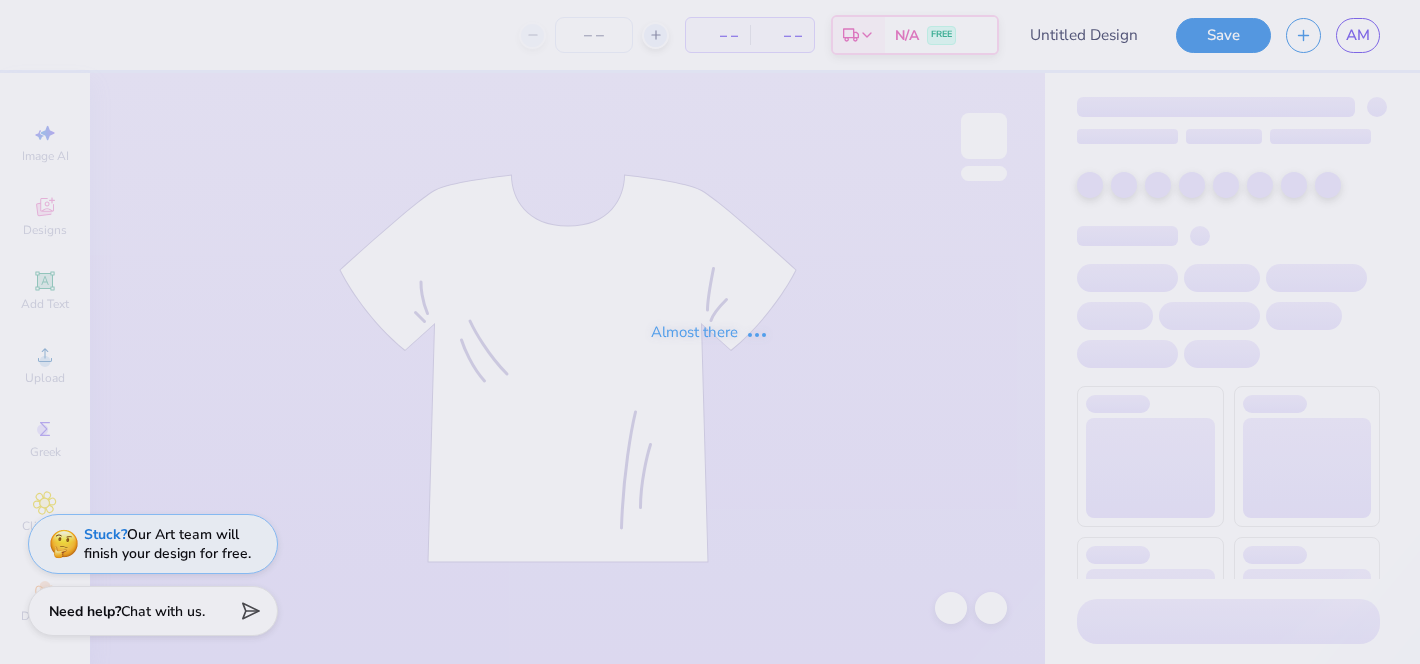 type on "Homecoming" 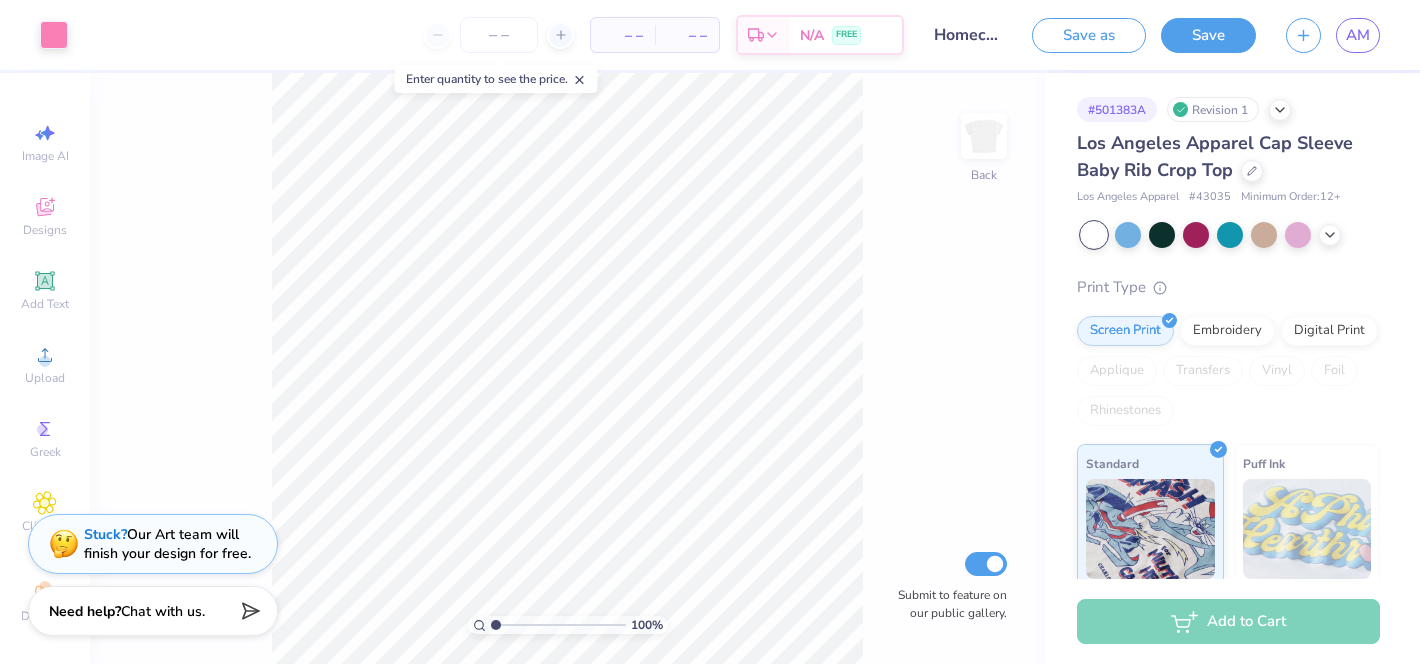 click on "Homecoming" at bounding box center (968, 35) 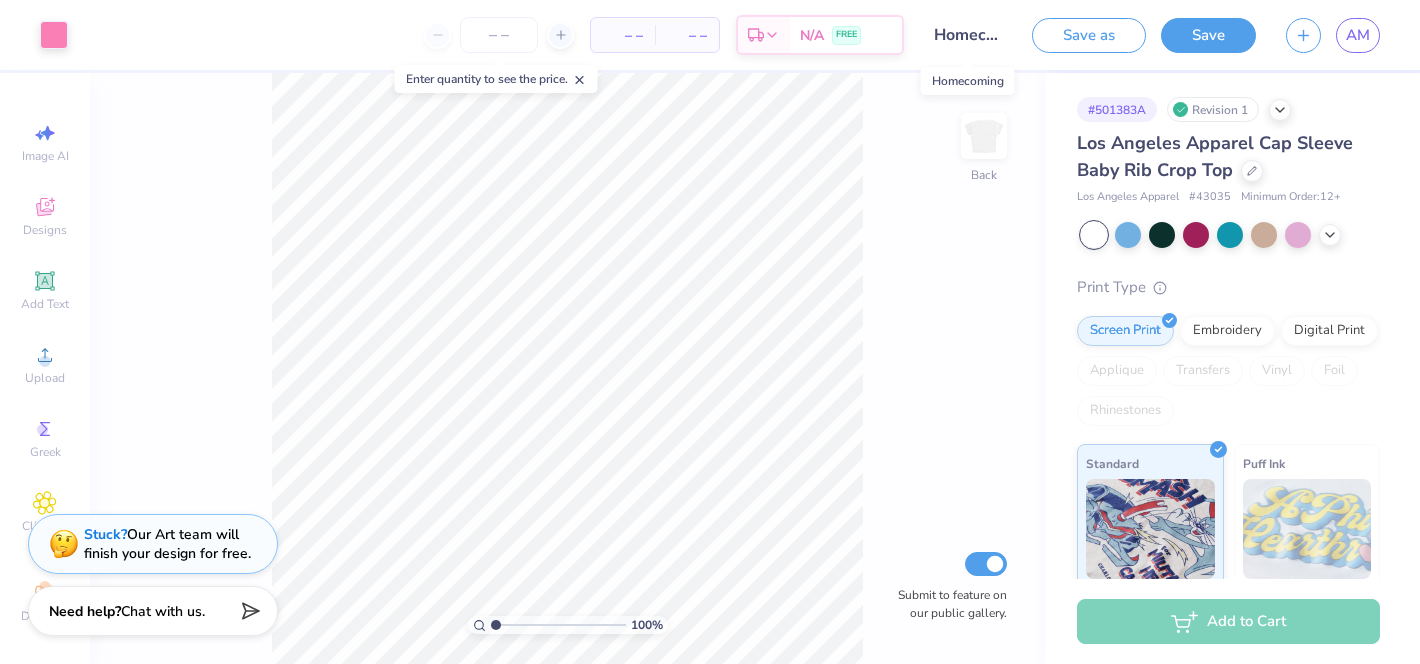 click on "Homecoming" at bounding box center (968, 35) 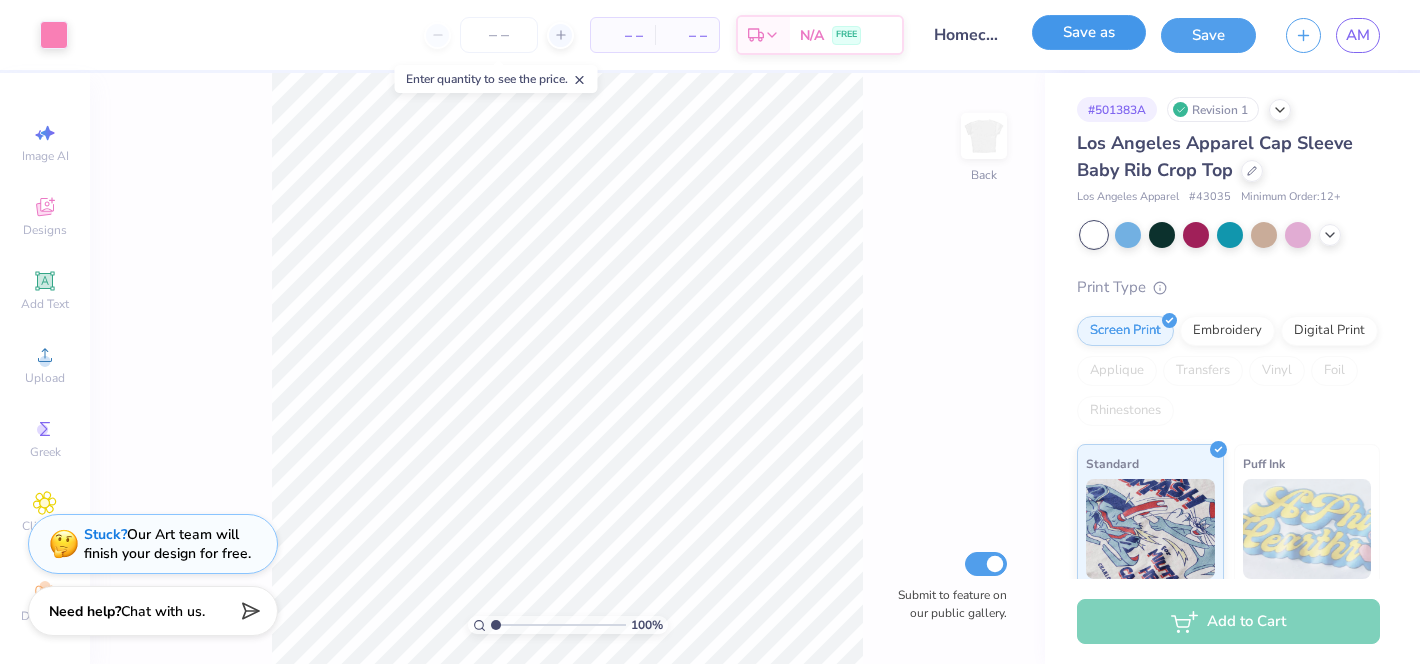 click on "Save as" at bounding box center [1089, 32] 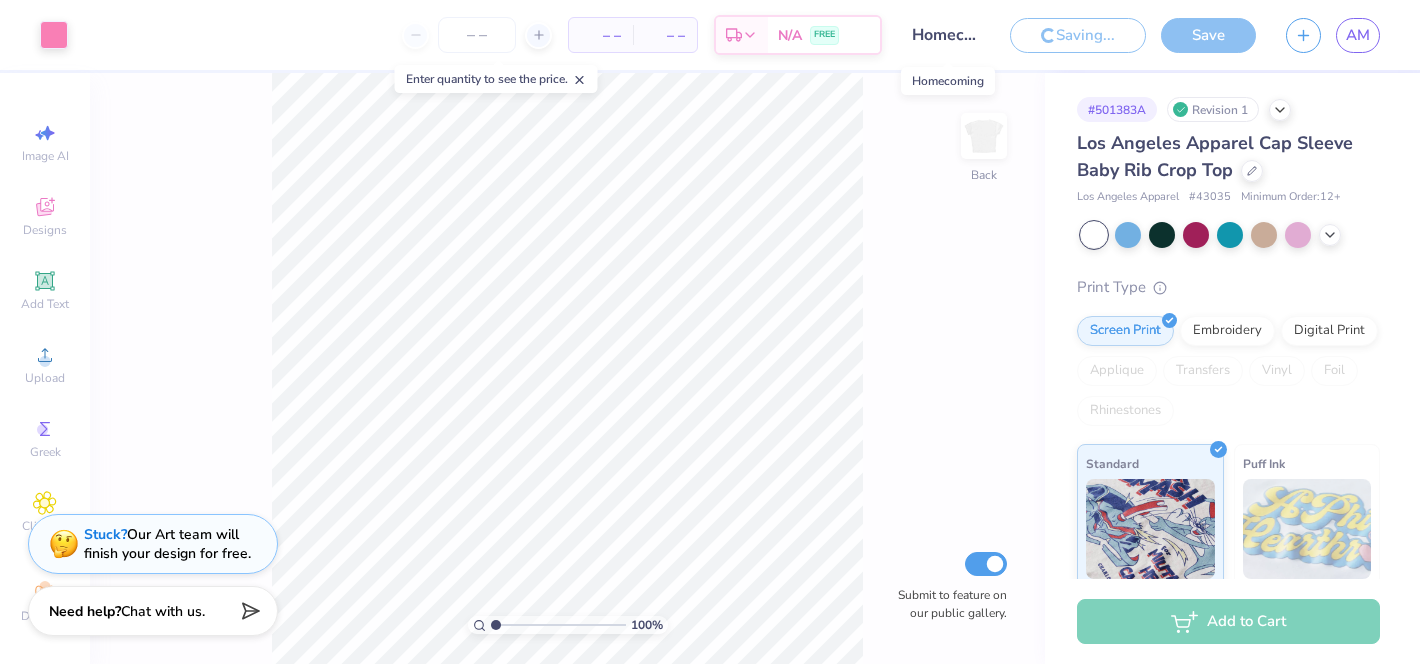 click on "Homecoming" at bounding box center (946, 35) 